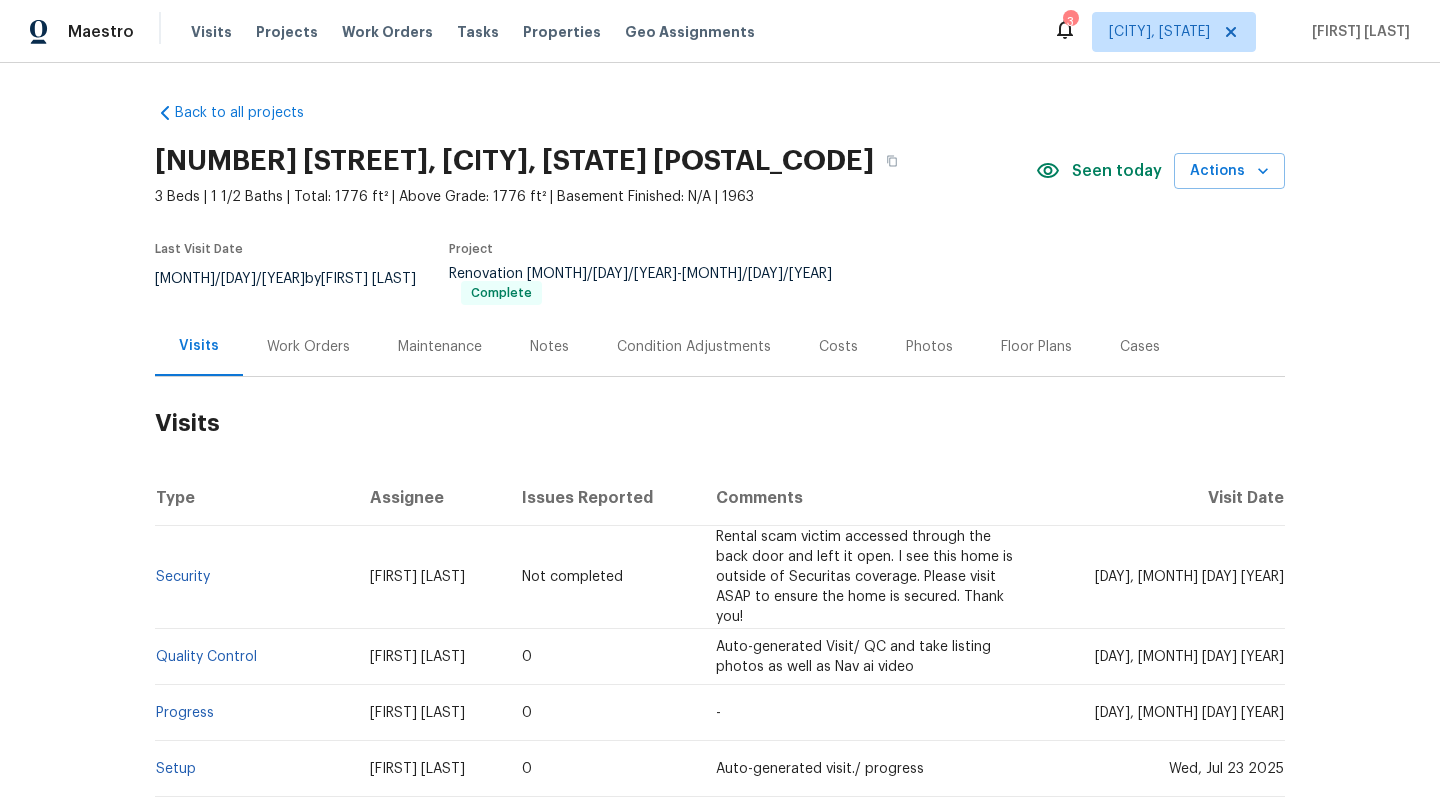 scroll, scrollTop: 0, scrollLeft: 0, axis: both 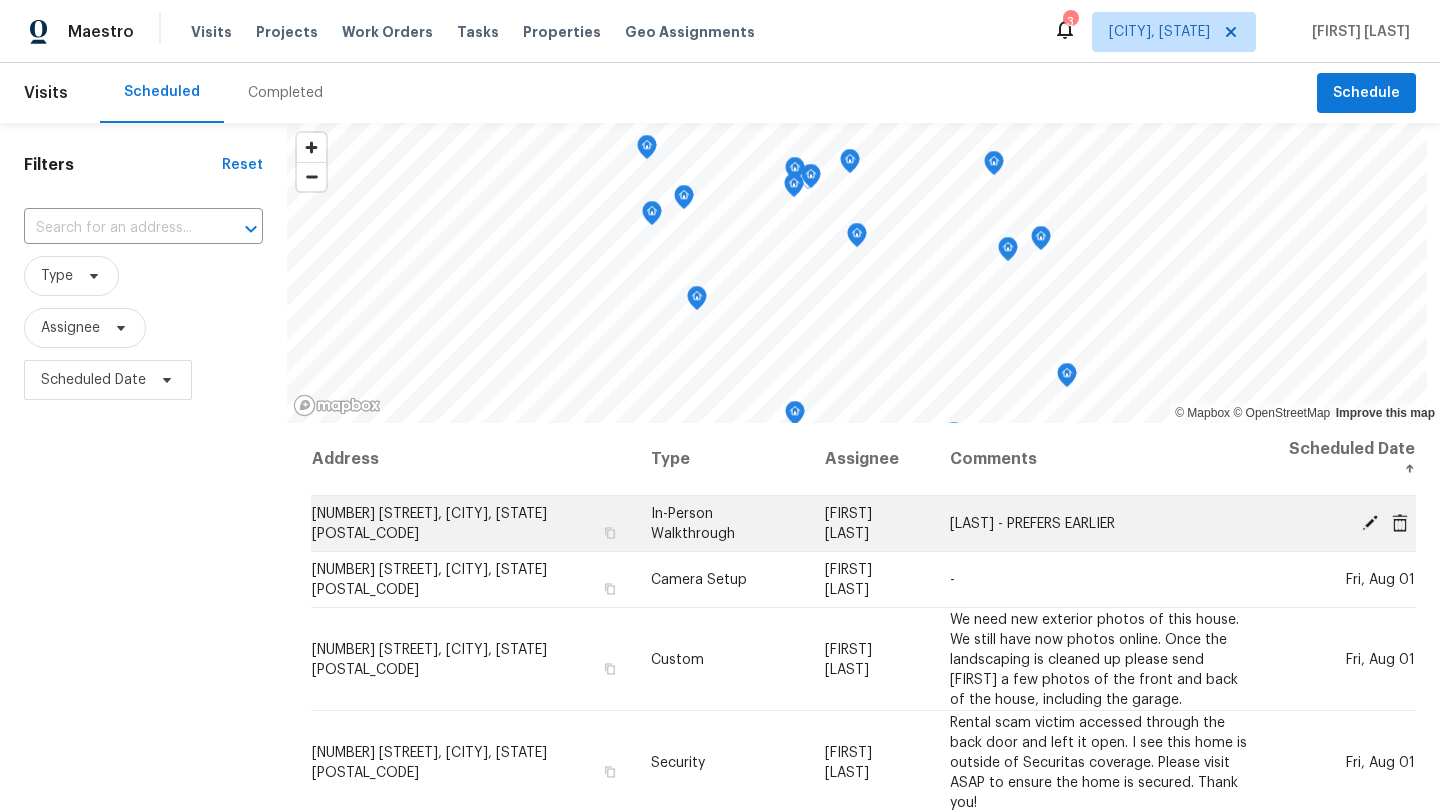 click 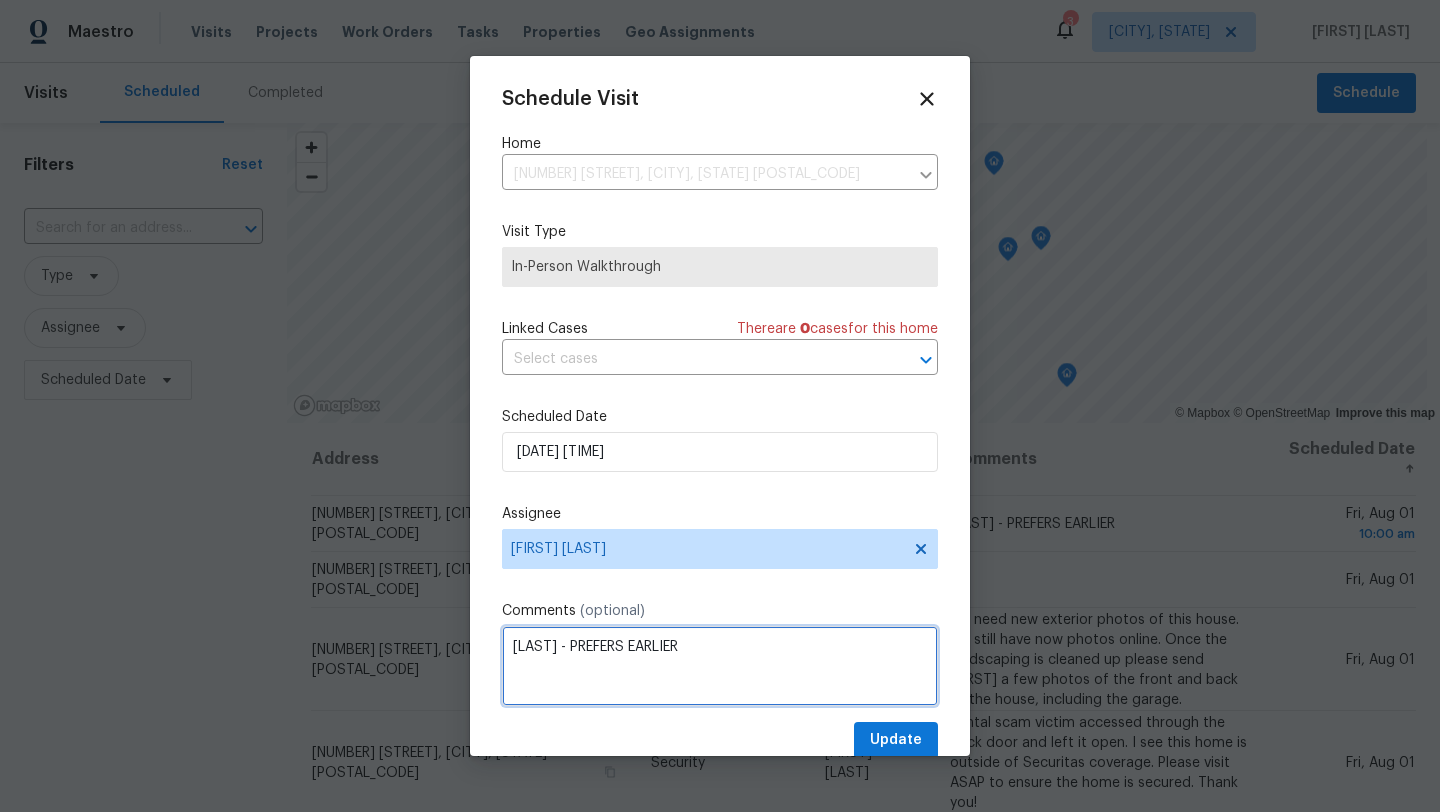 drag, startPoint x: 700, startPoint y: 648, endPoint x: 479, endPoint y: 647, distance: 221.00226 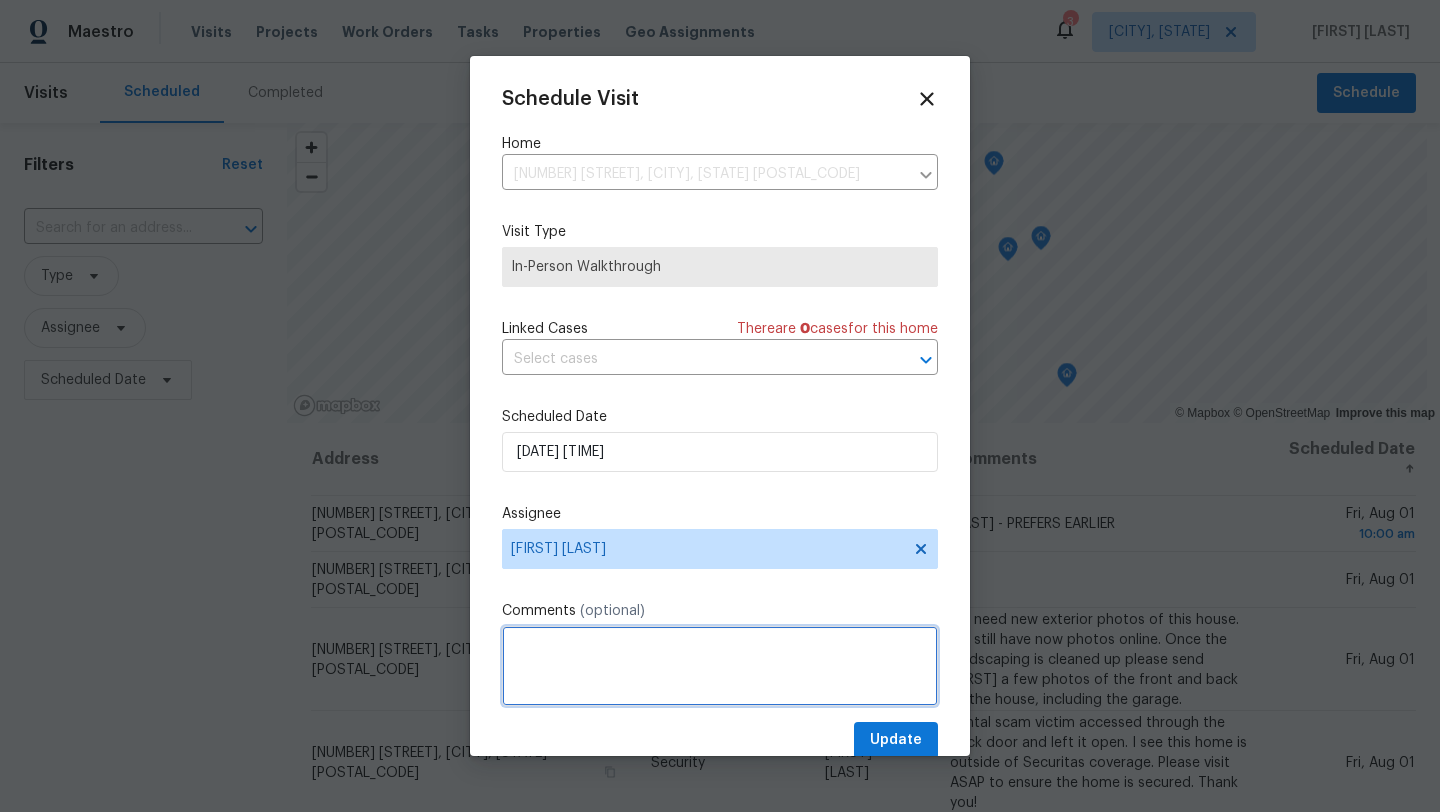 type 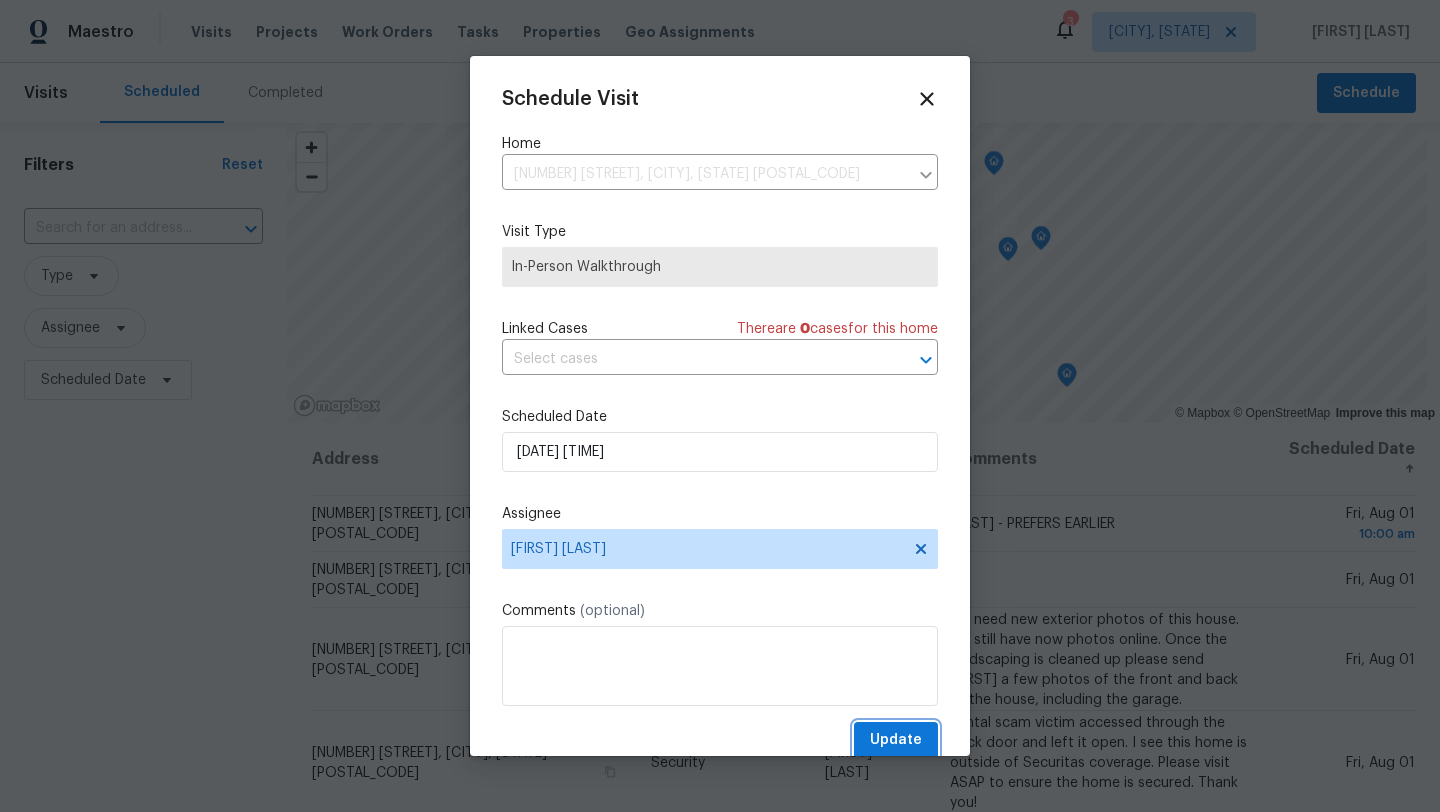 click on "Update" at bounding box center (896, 740) 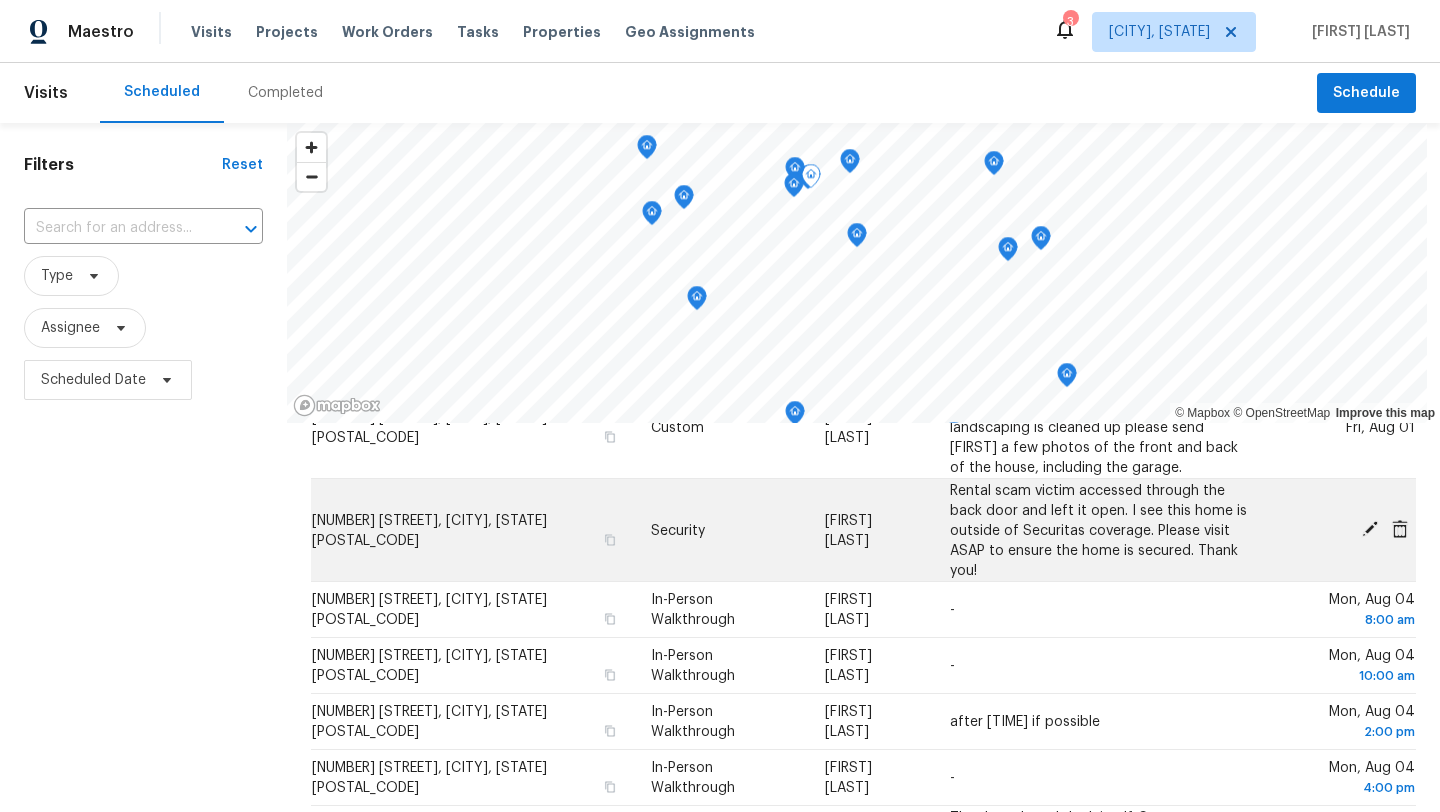 scroll, scrollTop: 236, scrollLeft: 0, axis: vertical 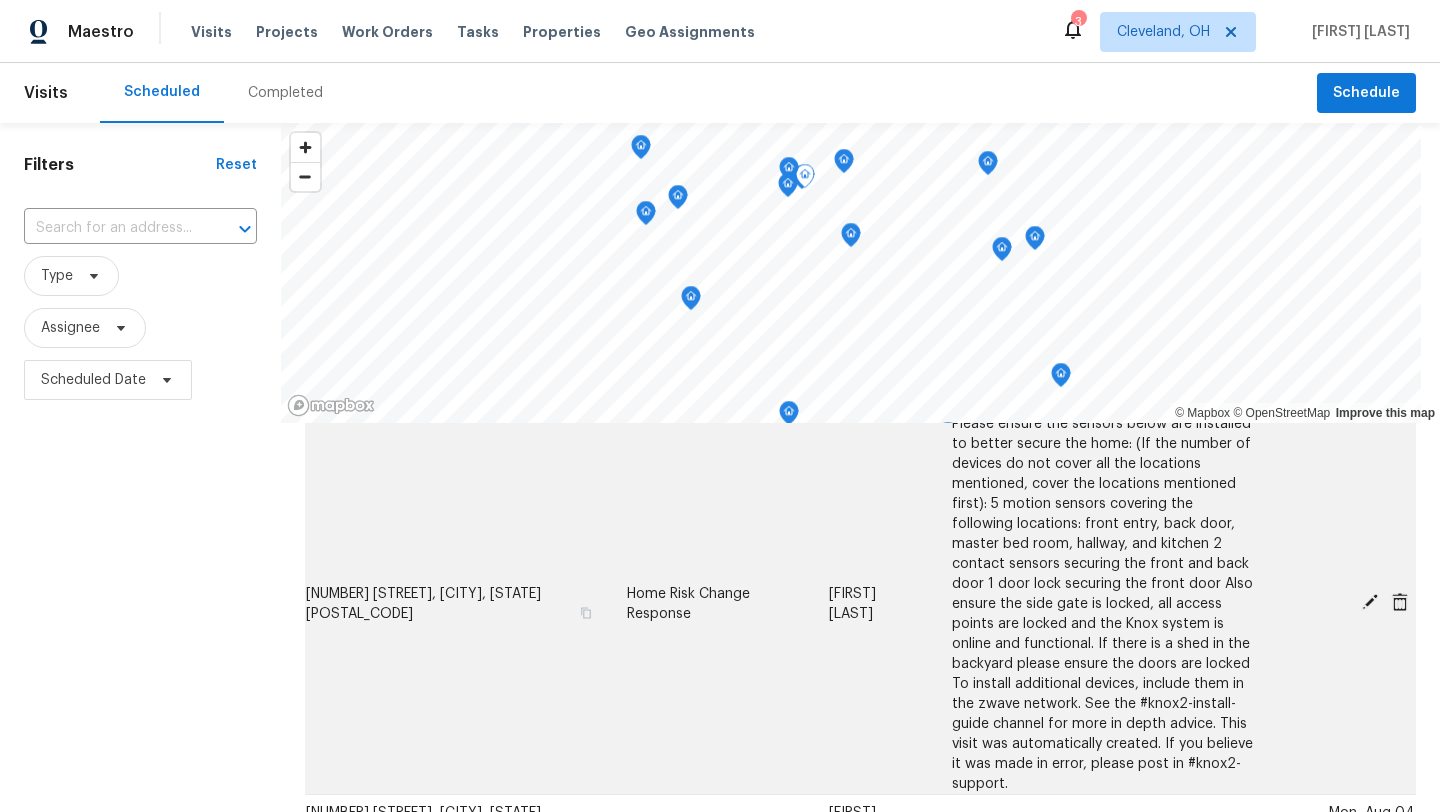 click 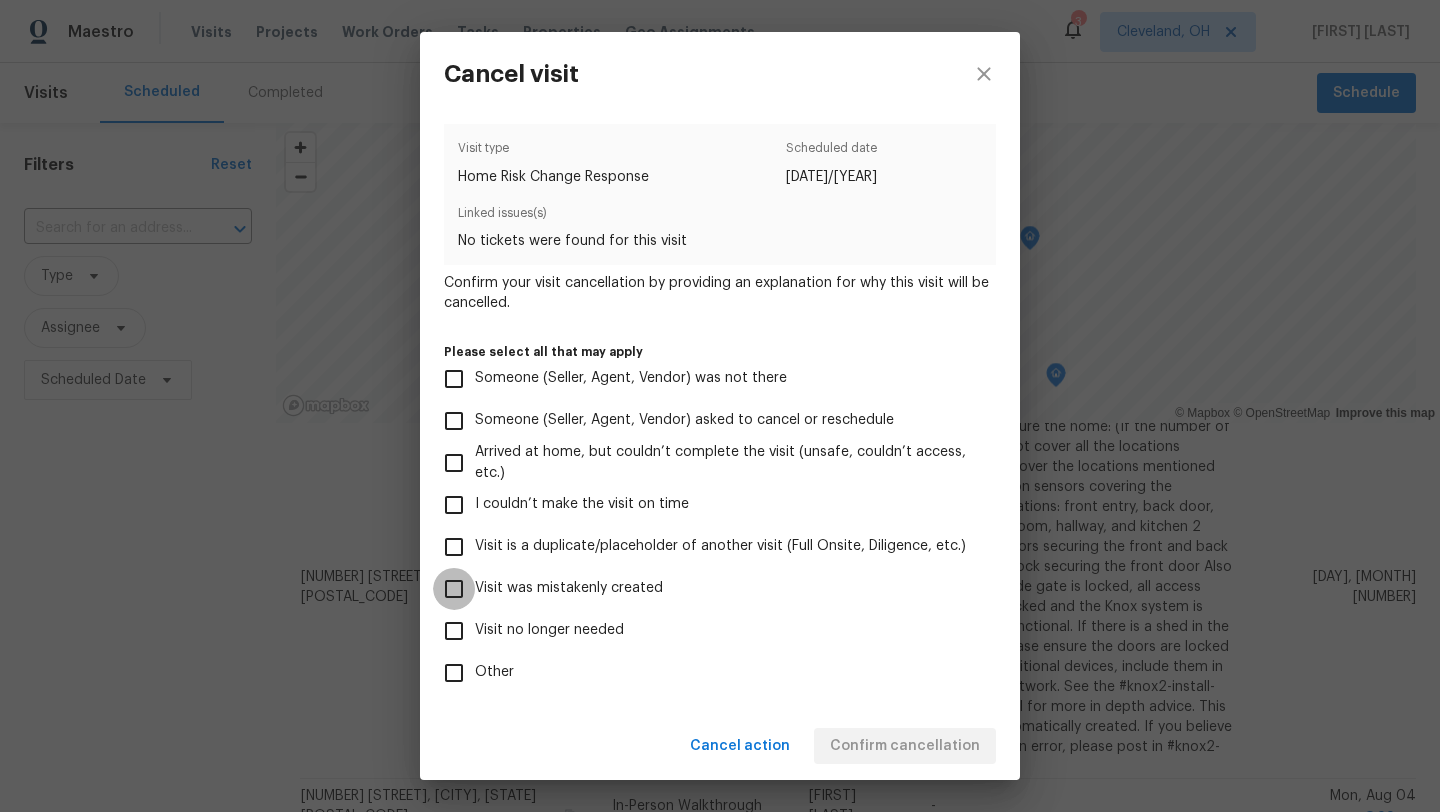 click on "Visit was mistakenly created" at bounding box center [454, 589] 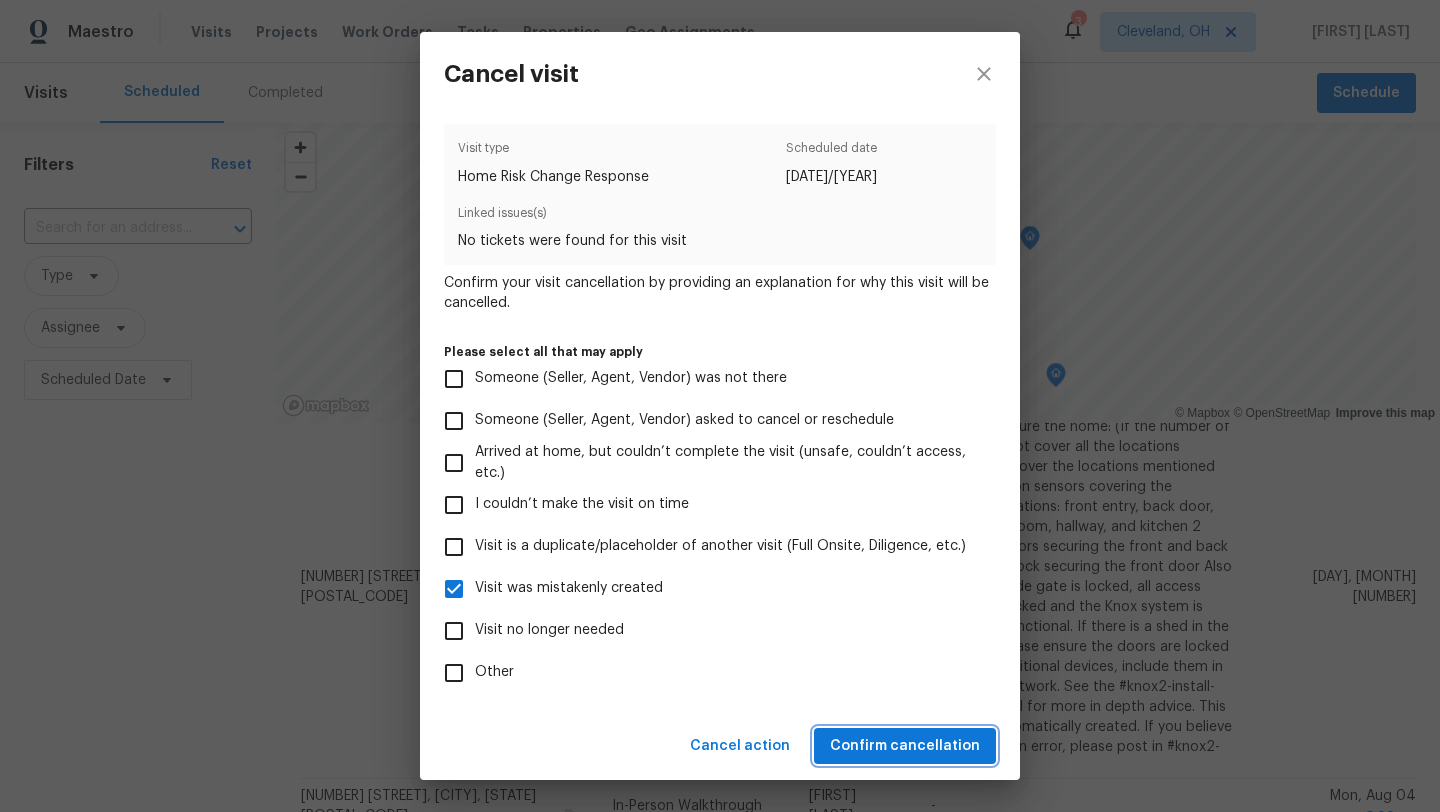 click on "Confirm cancellation" at bounding box center [905, 746] 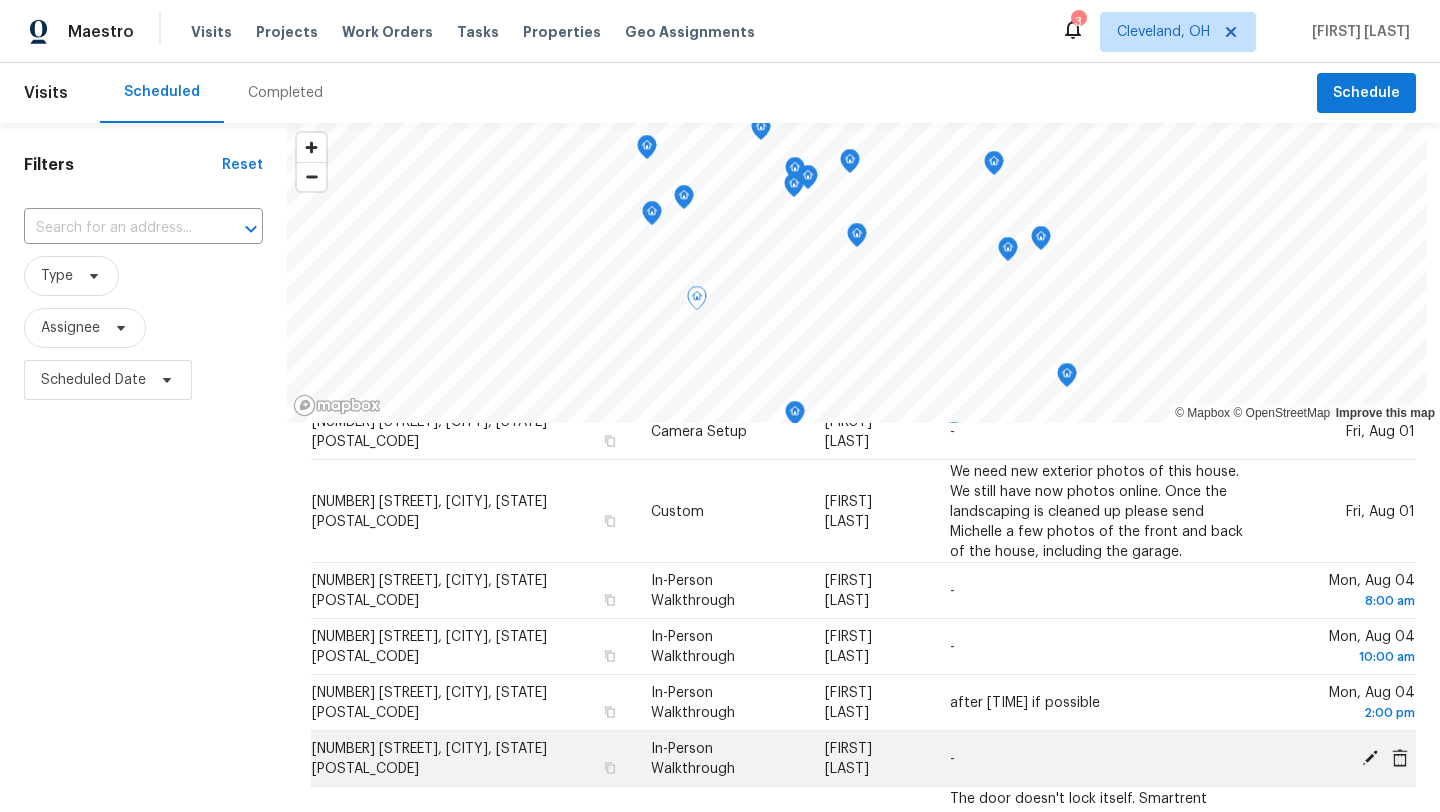 scroll, scrollTop: 0, scrollLeft: 0, axis: both 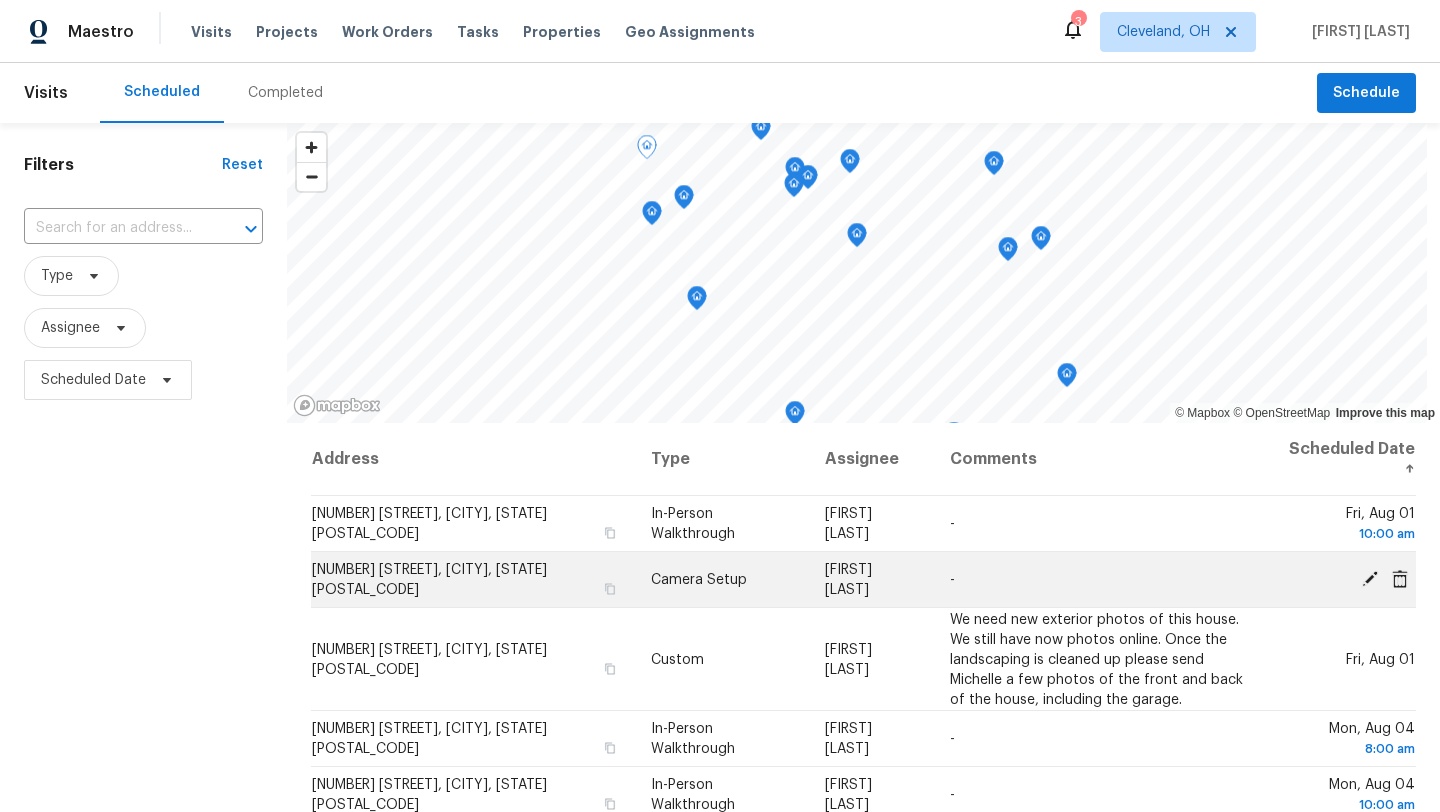 click 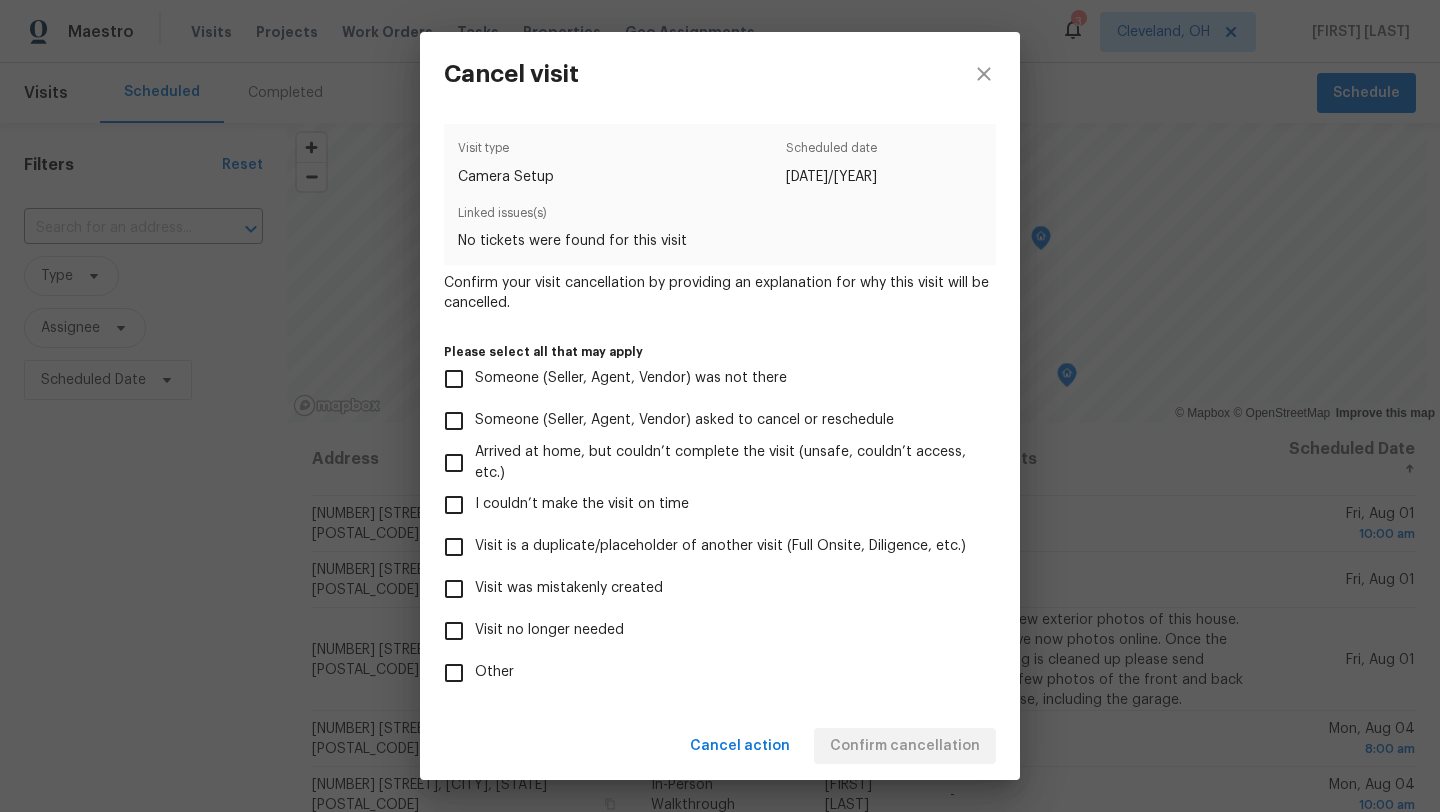 click on "Visit no longer needed" at bounding box center (454, 631) 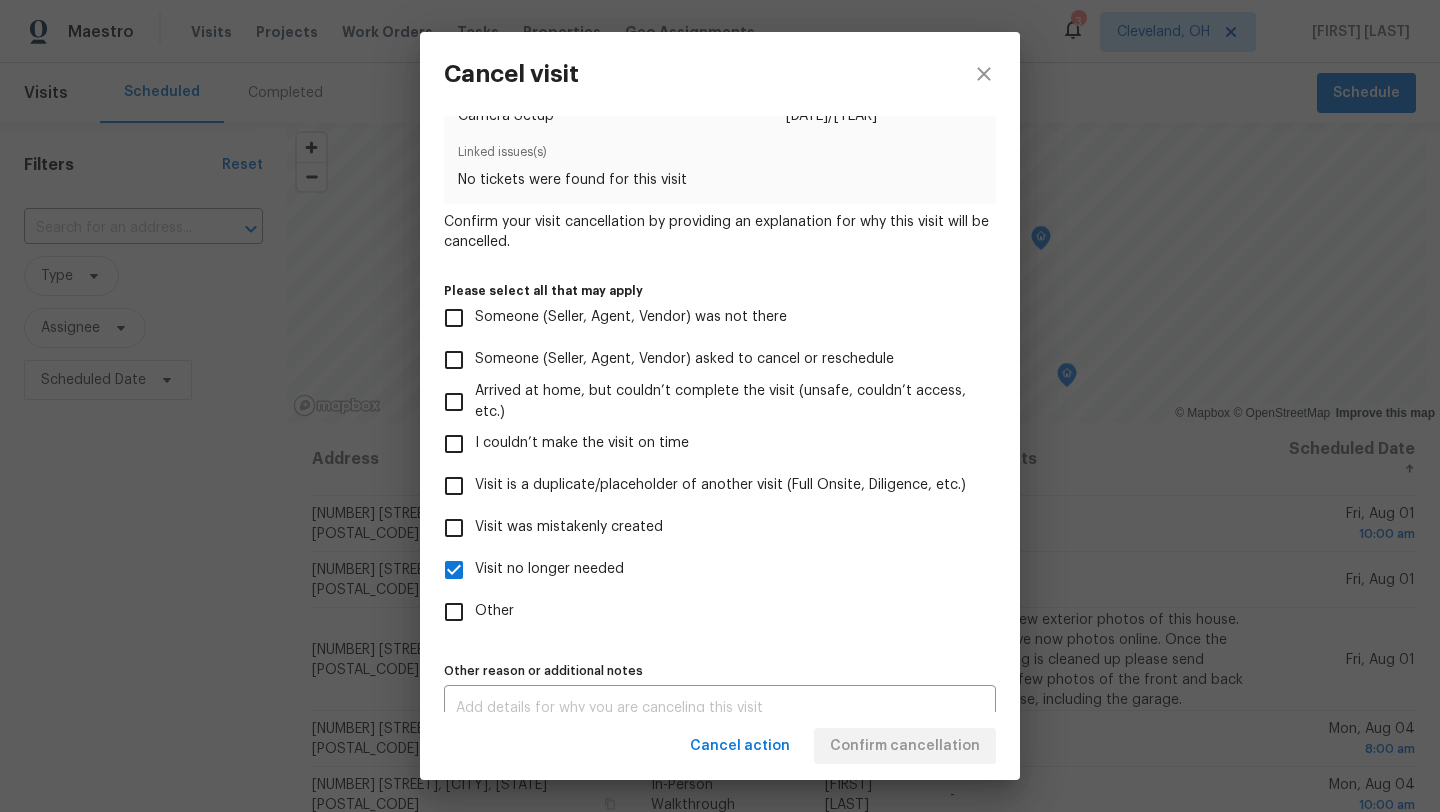scroll, scrollTop: 88, scrollLeft: 0, axis: vertical 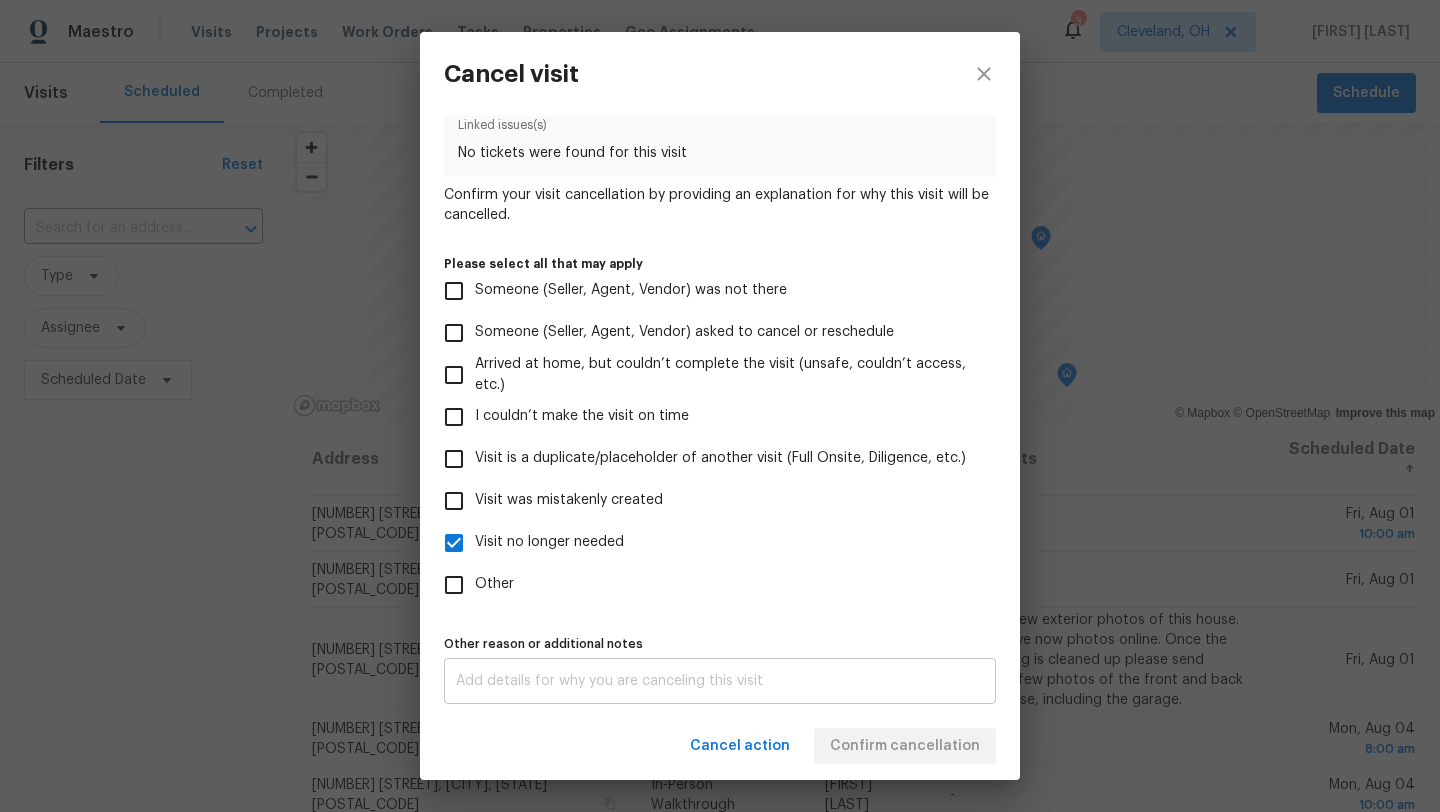 click at bounding box center (720, 681) 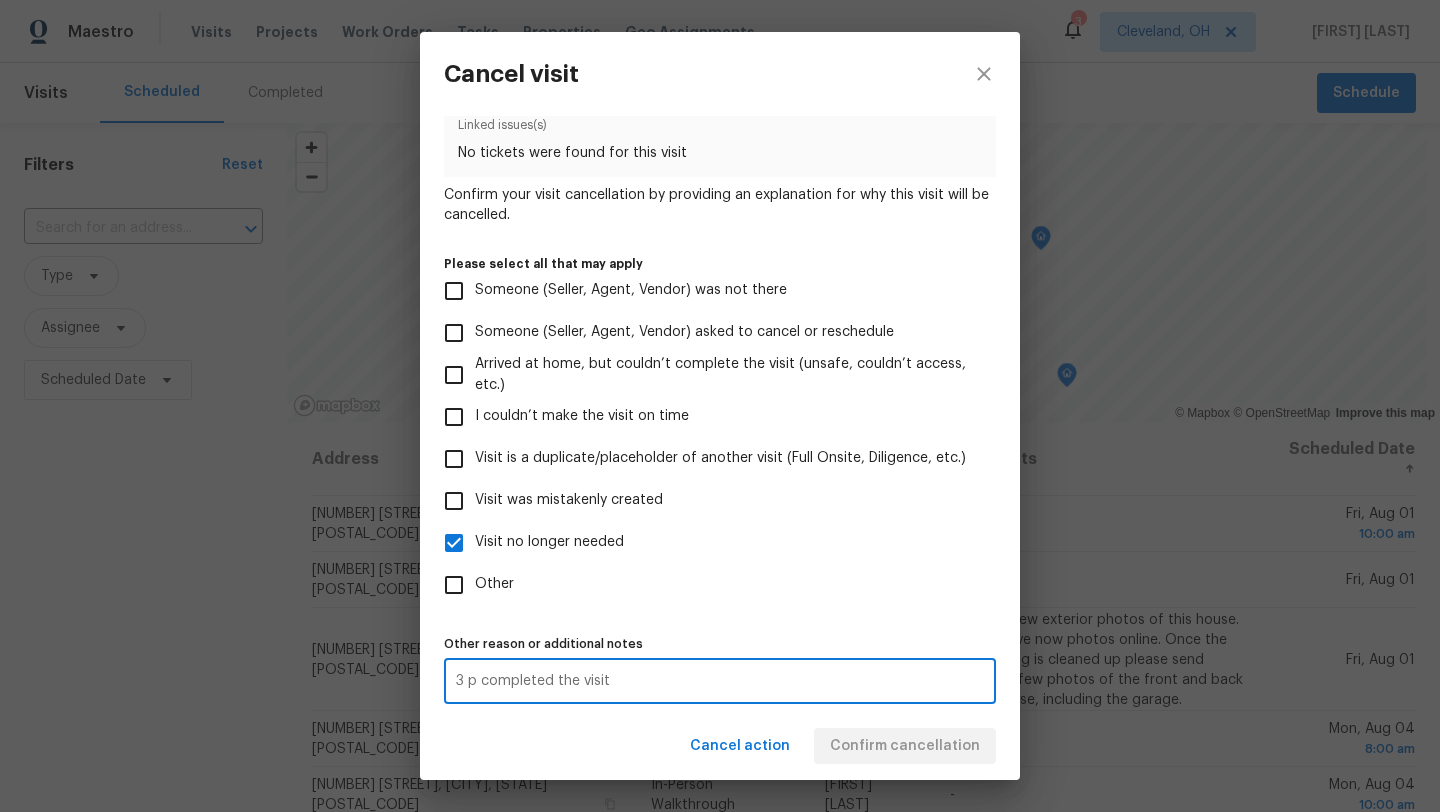 type on "3 p completed the visit" 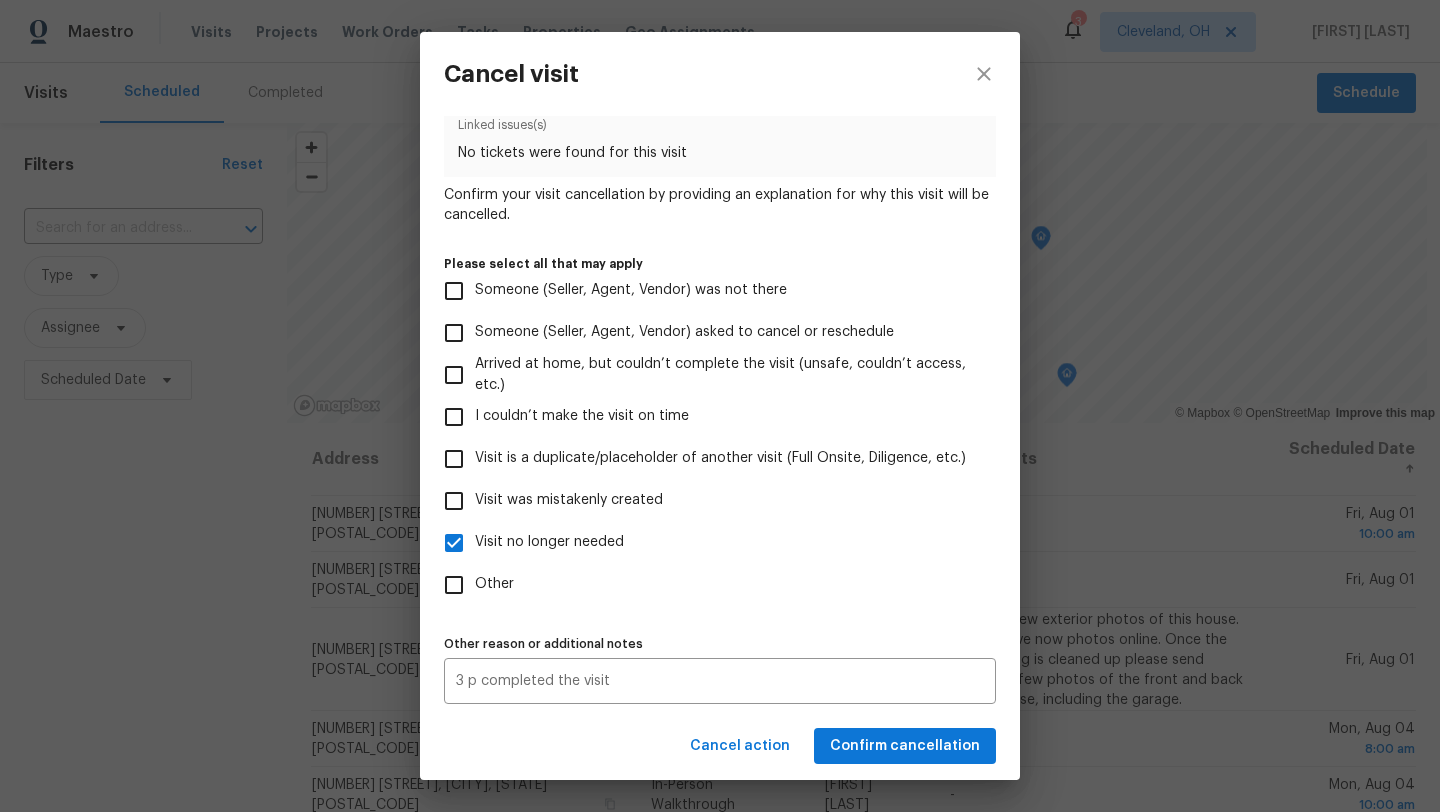 click on "Other" at bounding box center [706, 585] 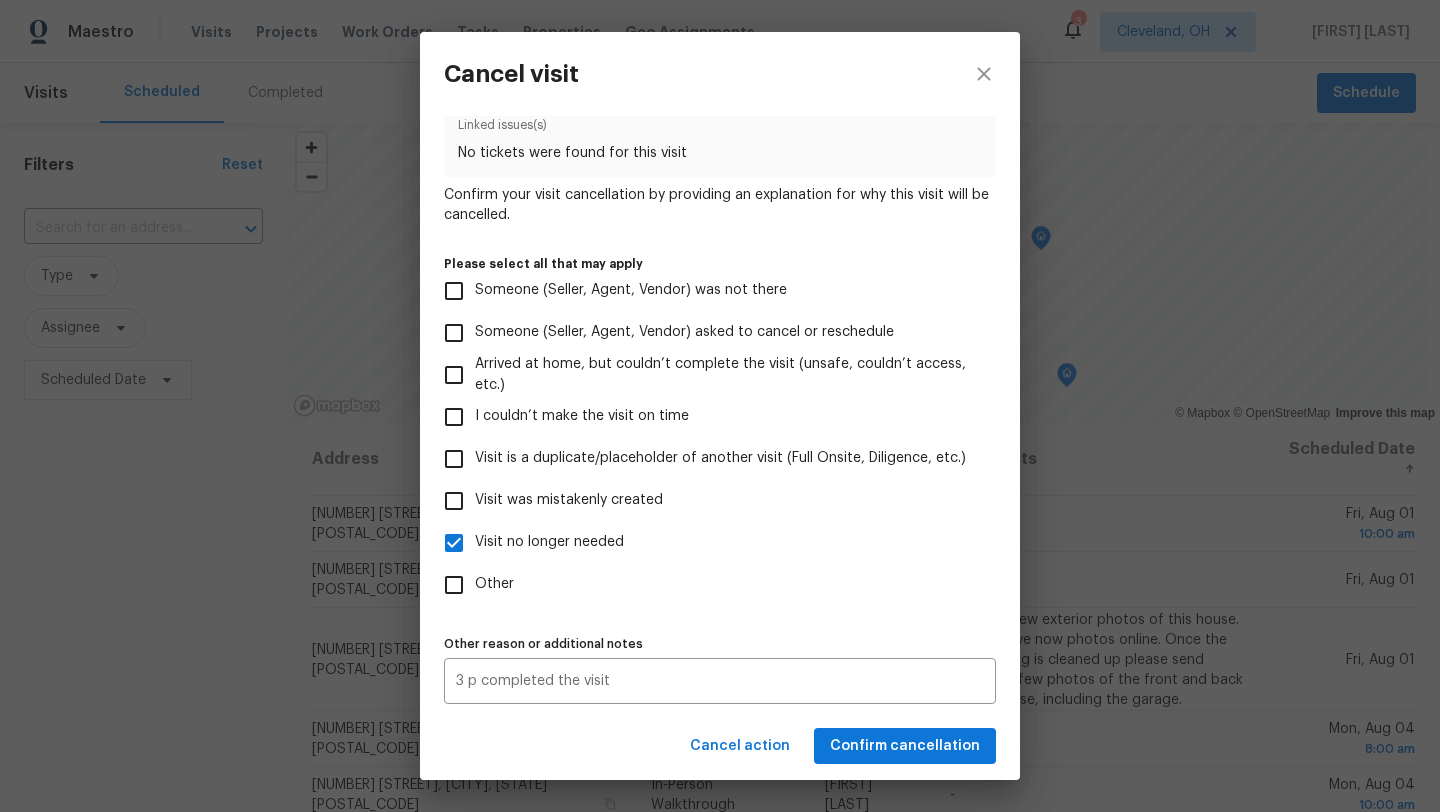 click on "Other" at bounding box center (454, 585) 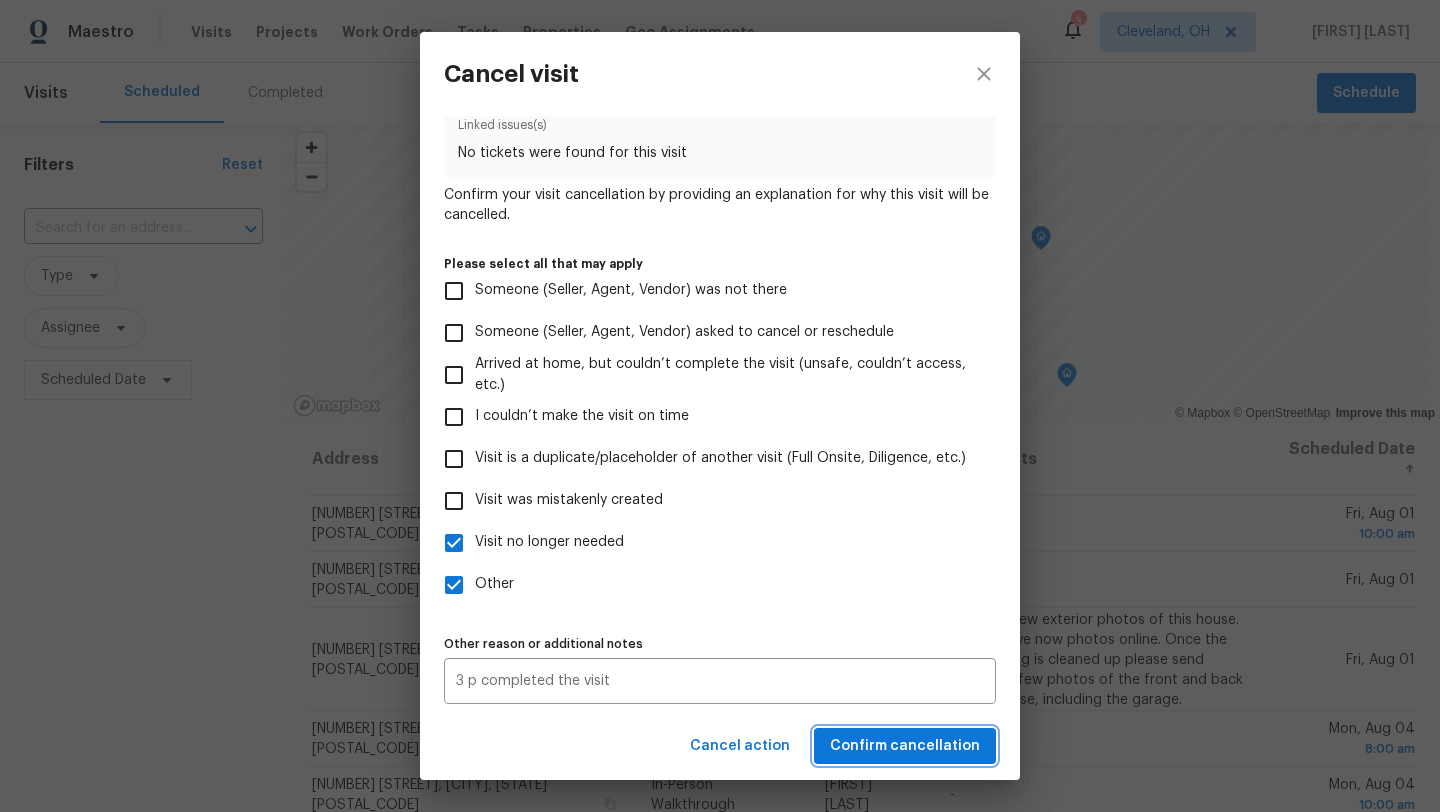 click on "Confirm cancellation" at bounding box center (905, 746) 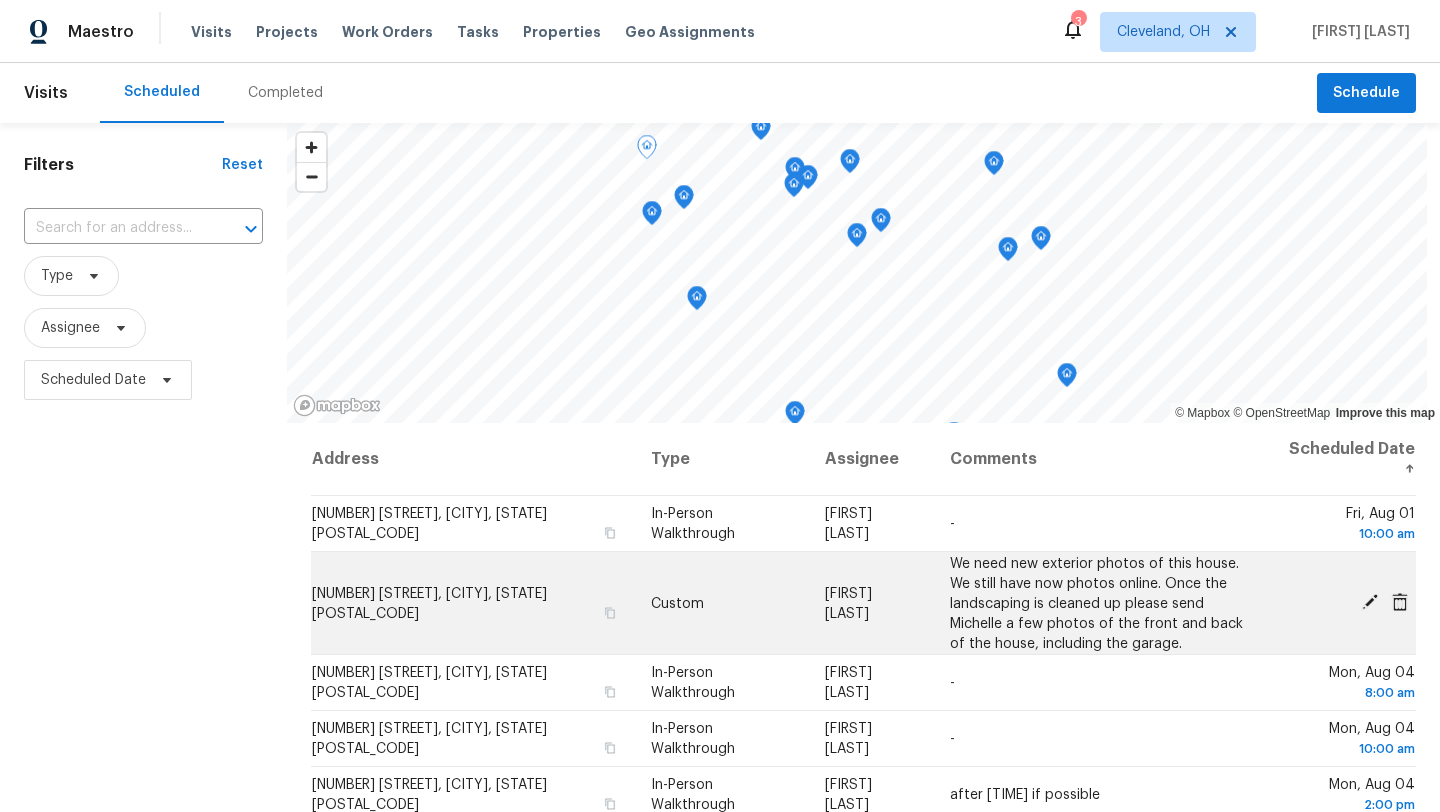 click 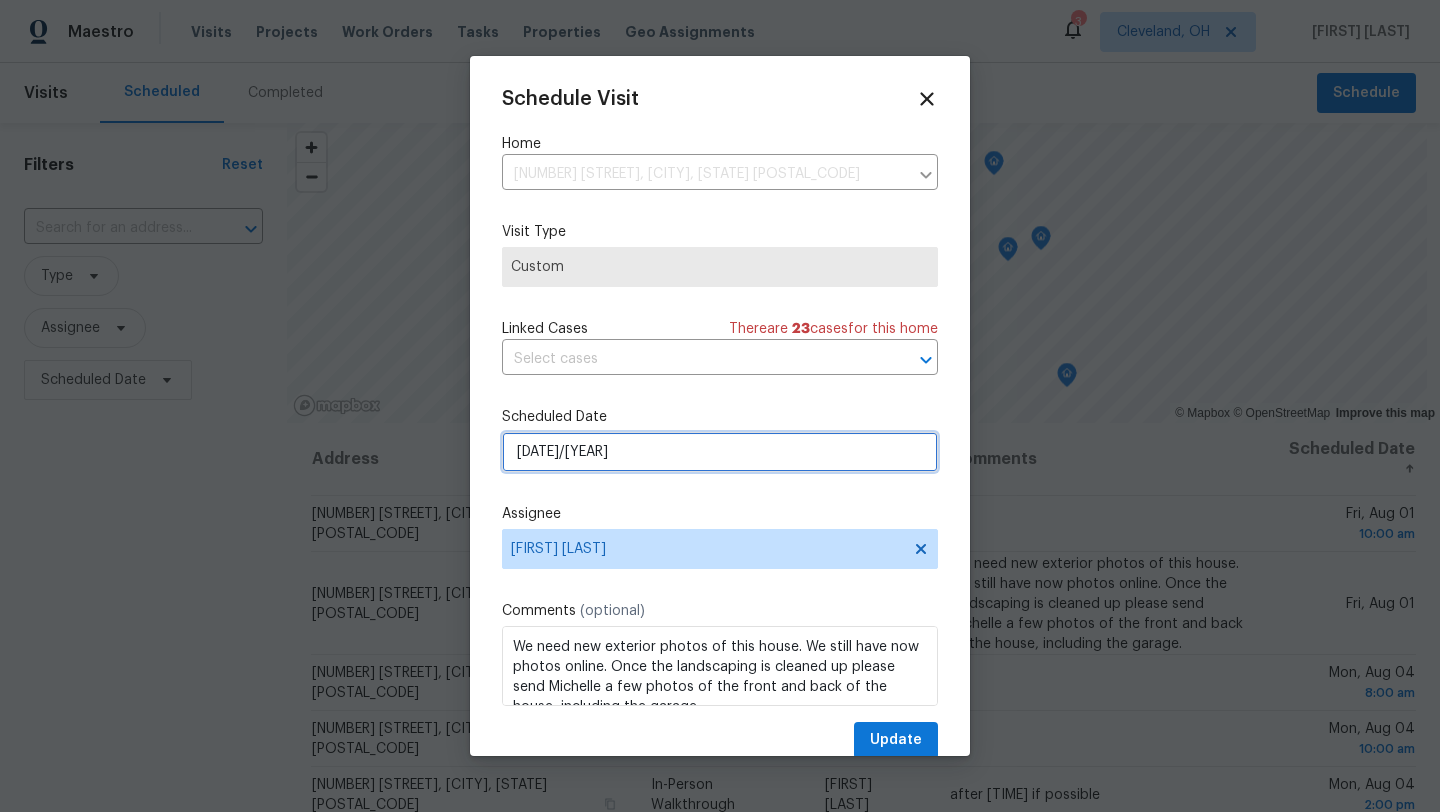 click on "8/1/2025" at bounding box center (720, 452) 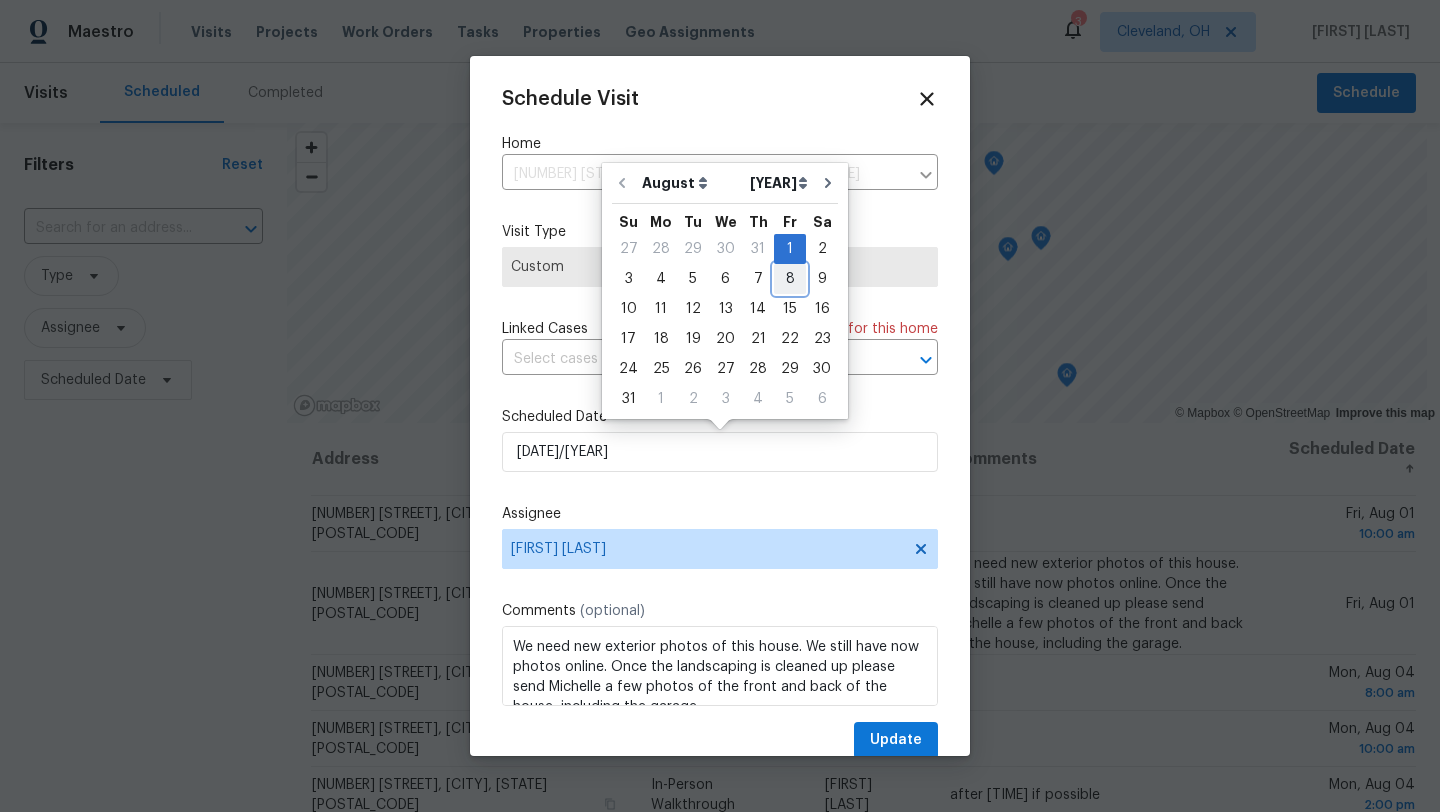 click on "8" at bounding box center (790, 279) 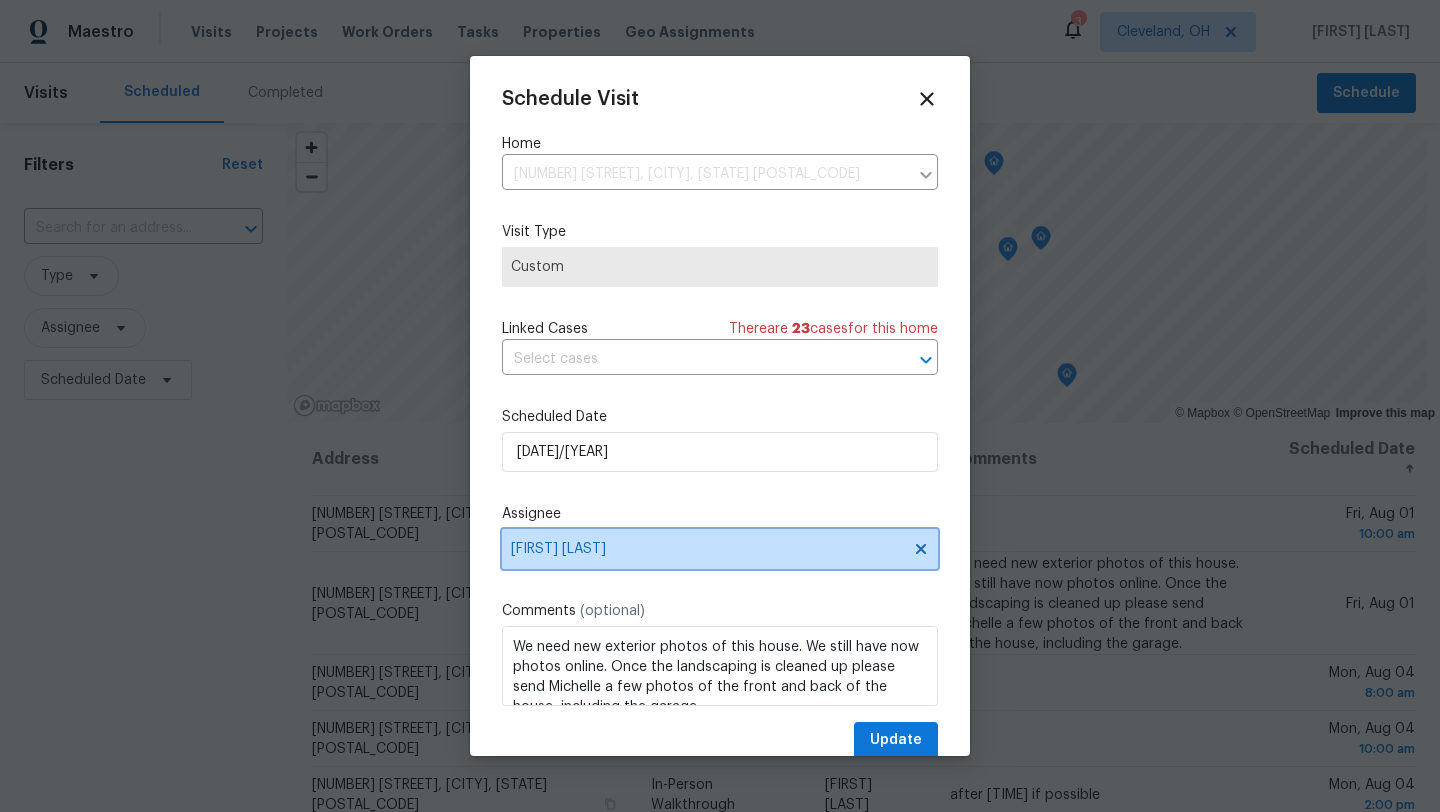 click on "Kim Peshek" at bounding box center [707, 549] 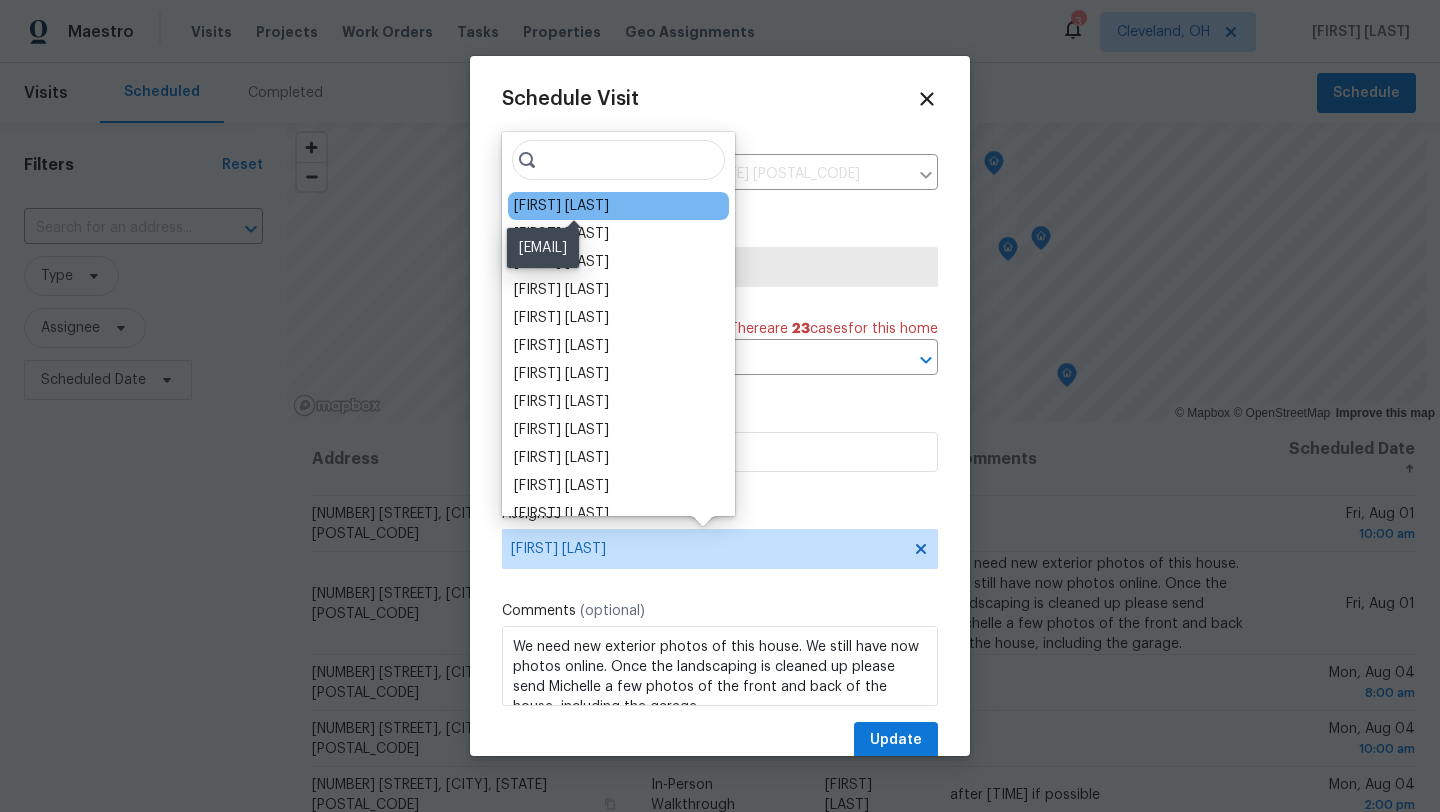 click on "[FIRST] [LAST]" at bounding box center [561, 206] 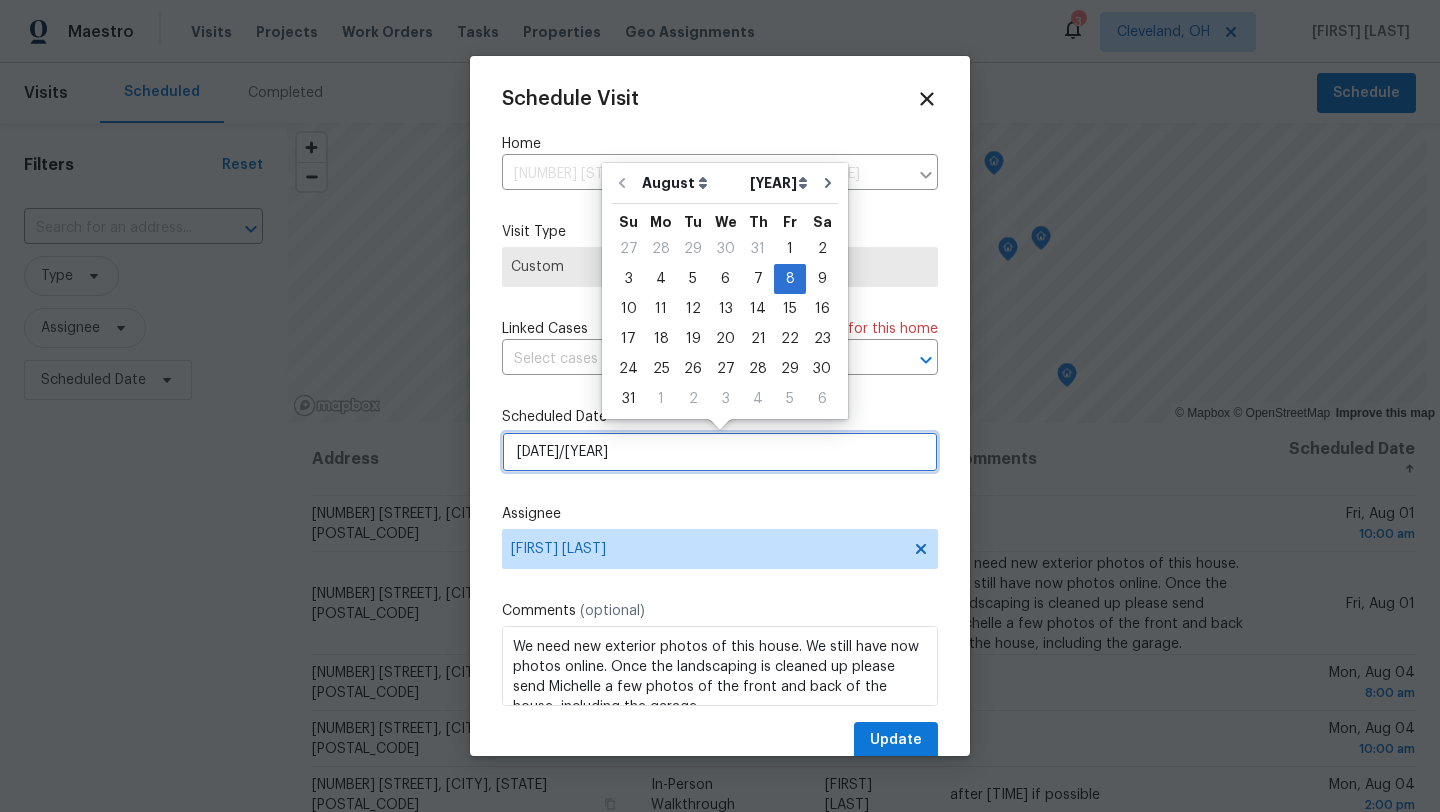 click on "8/8/2025" at bounding box center [720, 452] 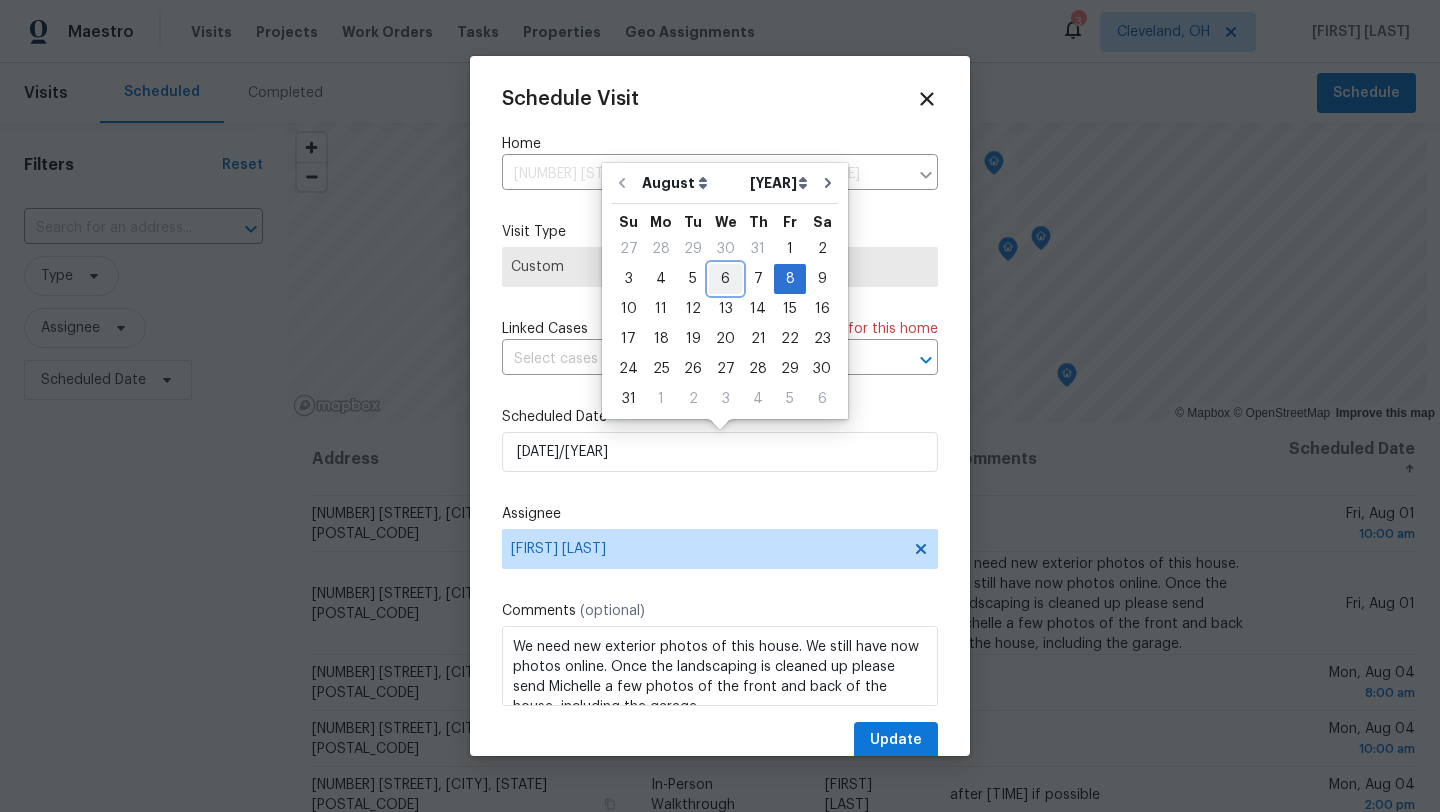 click on "6" at bounding box center [725, 279] 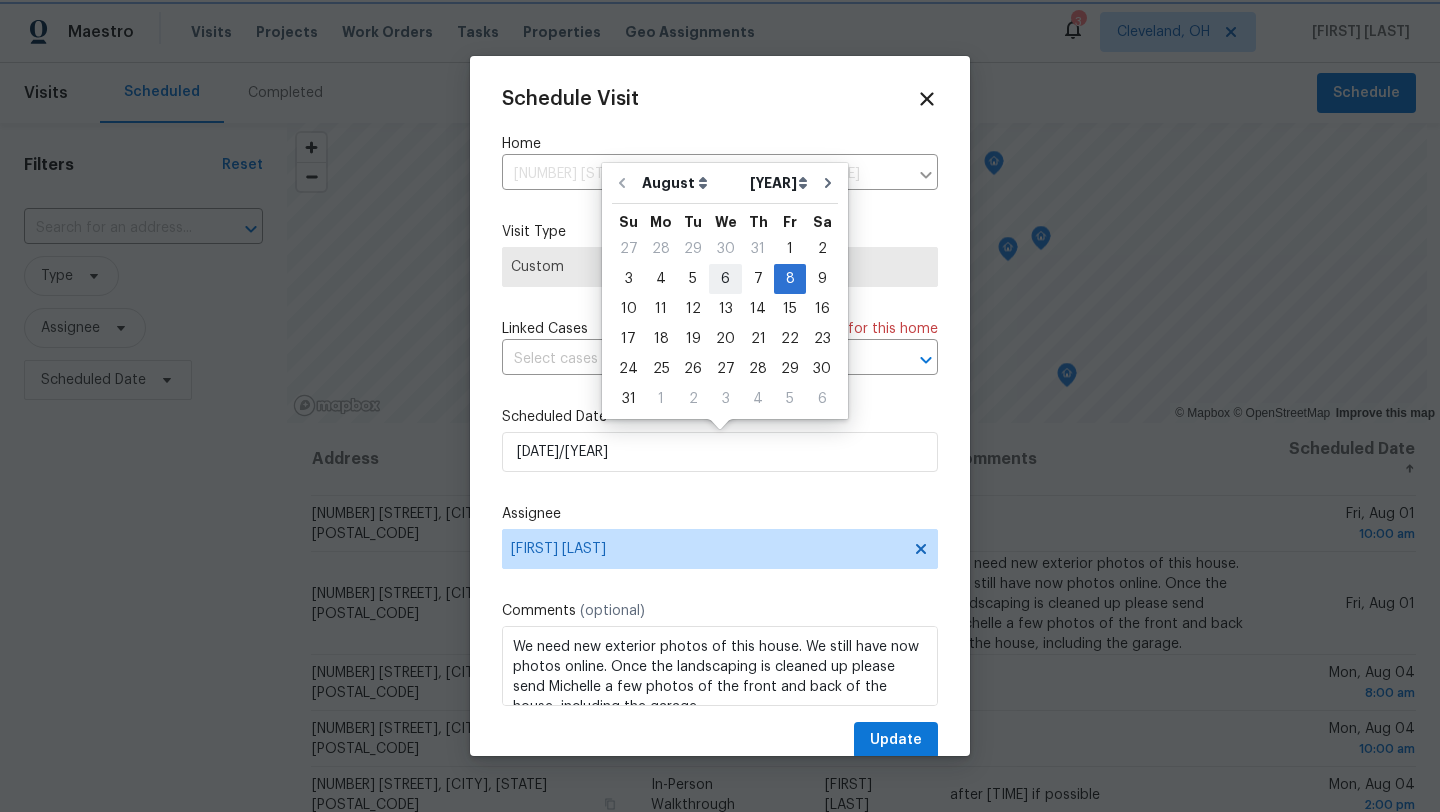 type on "8/6/2025" 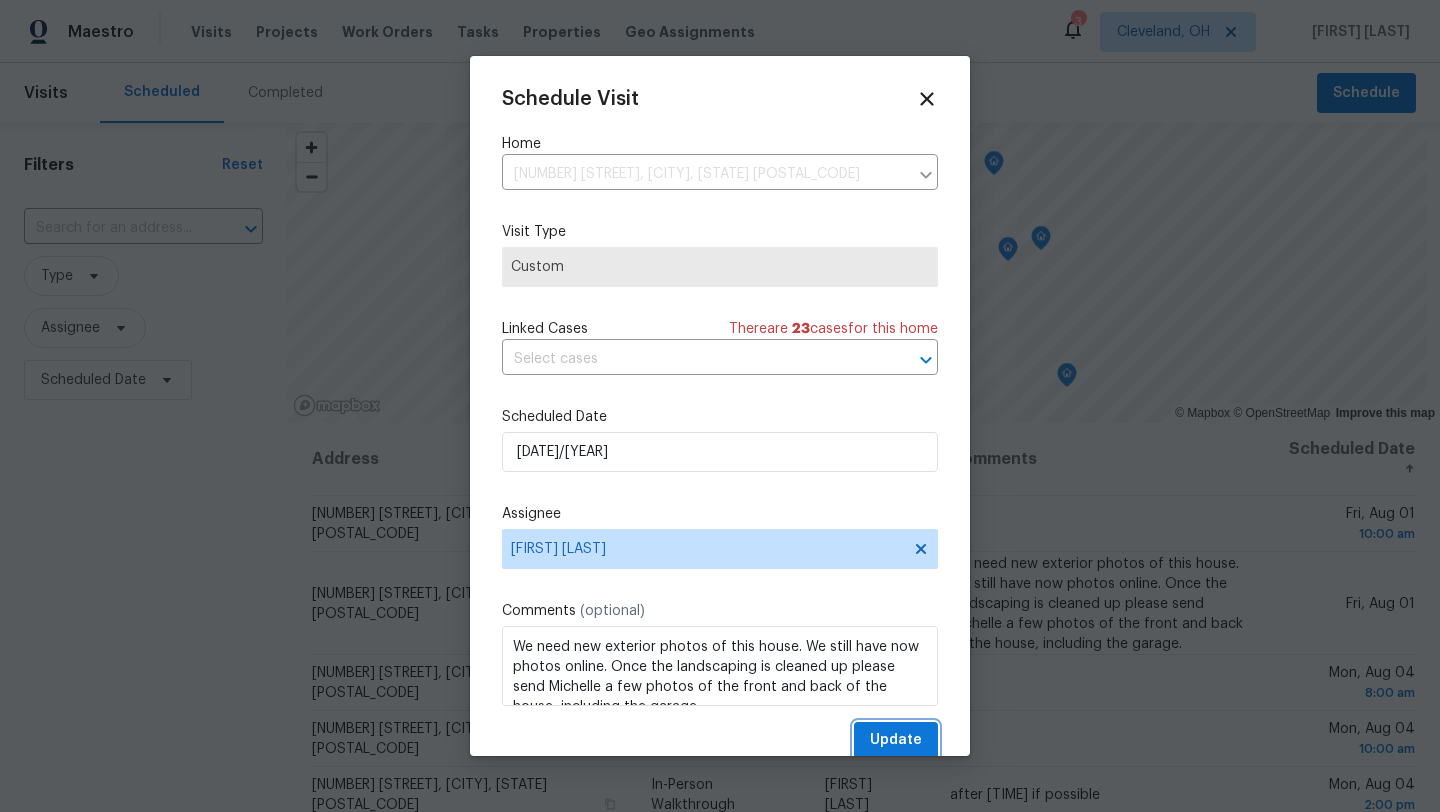 click on "Update" at bounding box center (896, 740) 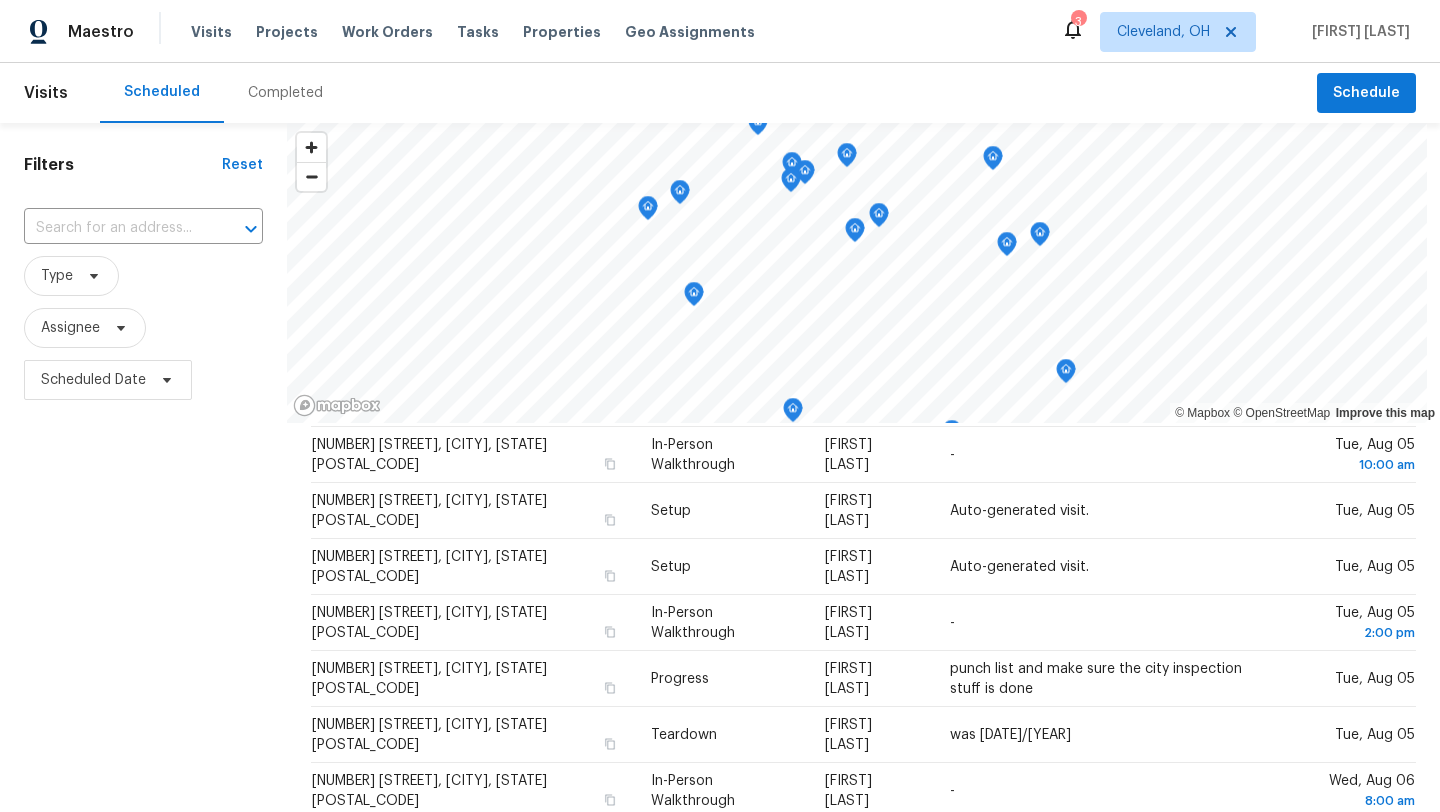scroll, scrollTop: 650, scrollLeft: 0, axis: vertical 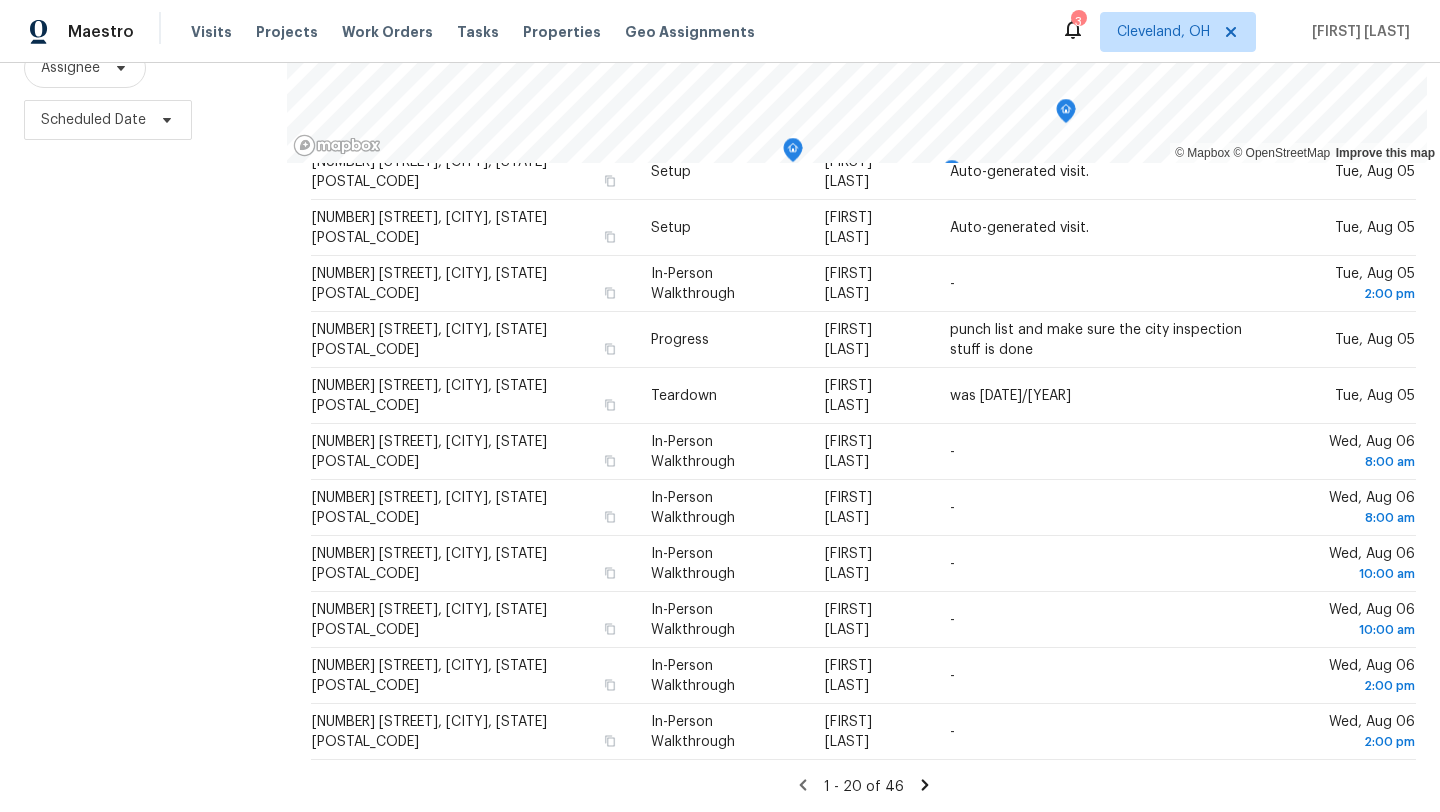 click 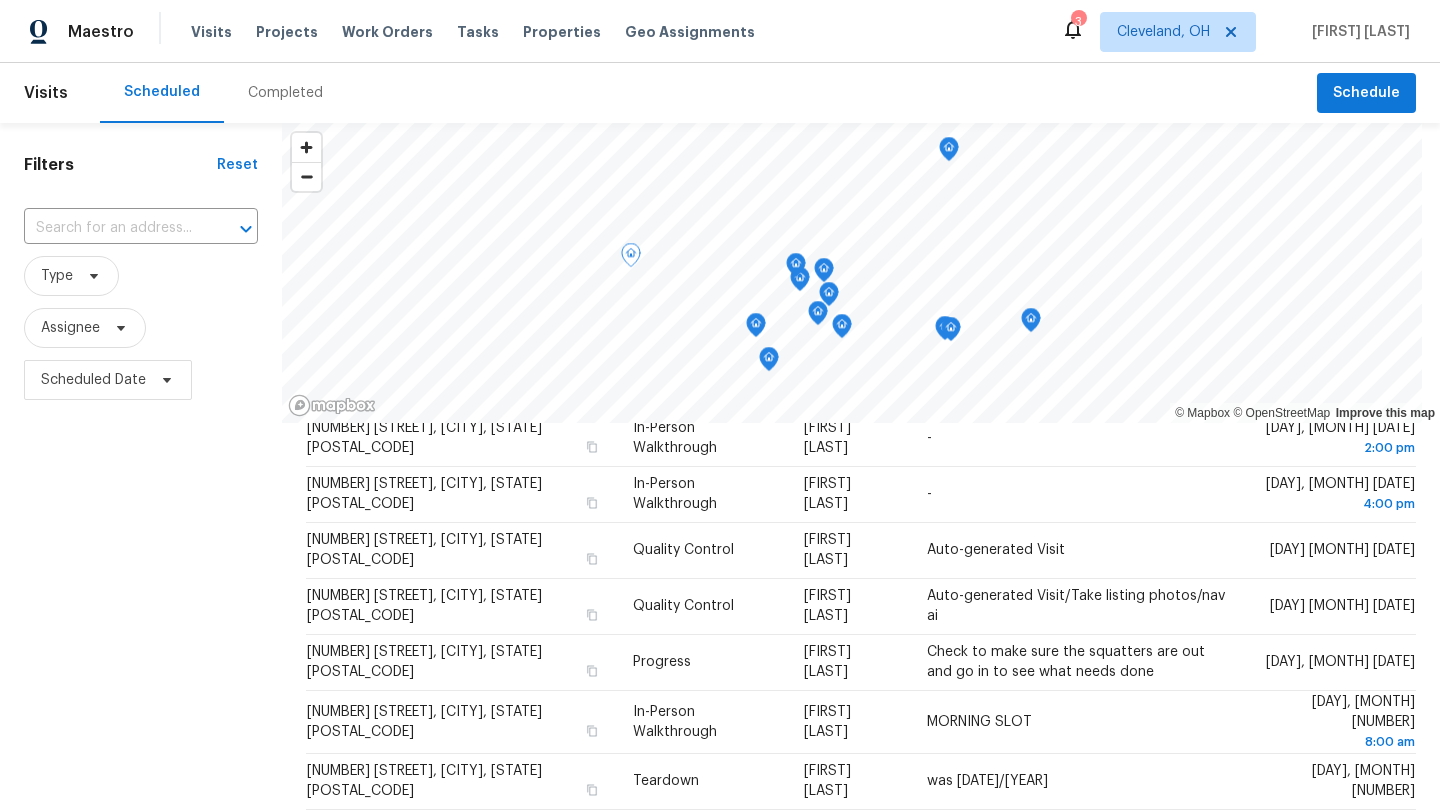 scroll, scrollTop: 650, scrollLeft: 0, axis: vertical 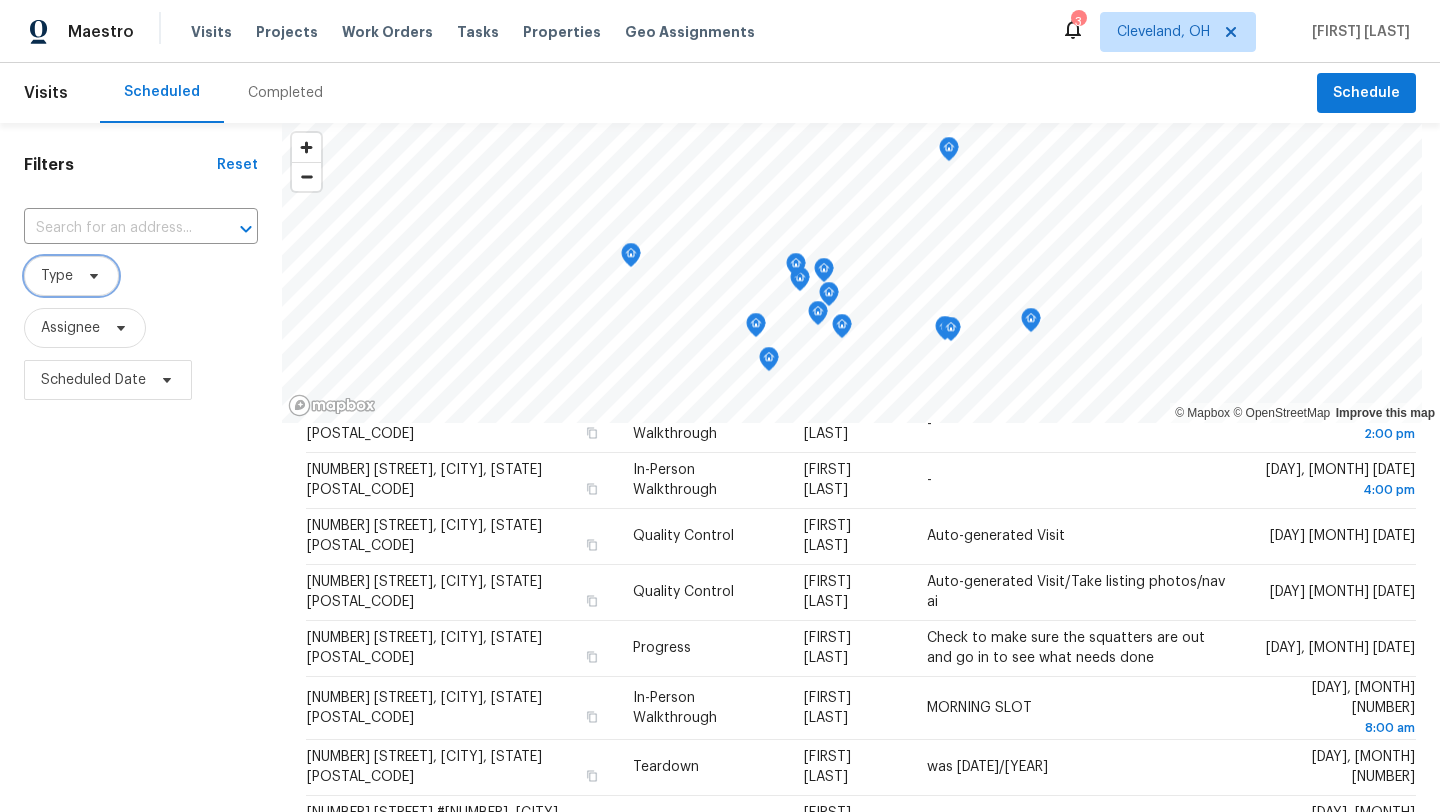click on "Type" at bounding box center [71, 276] 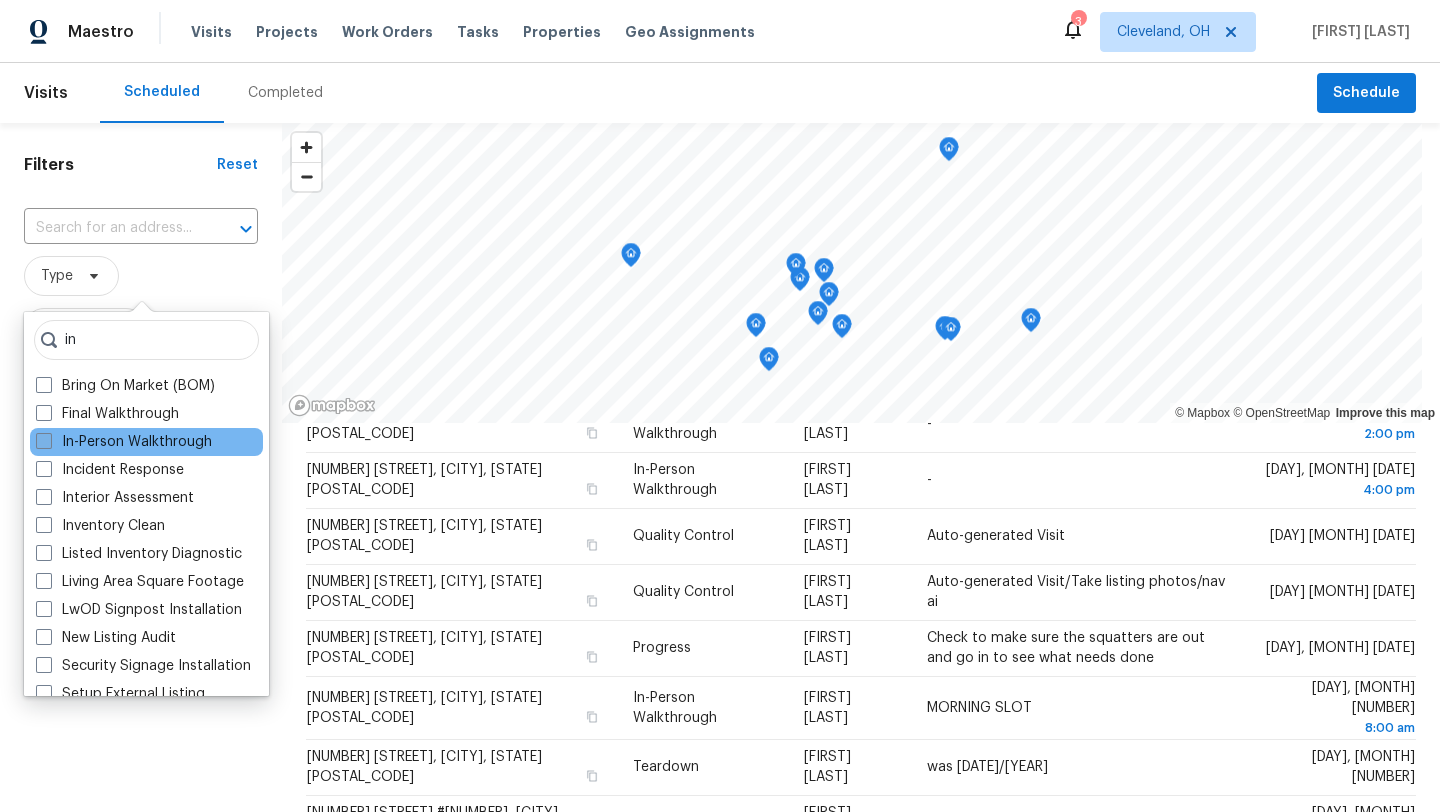 type on "in" 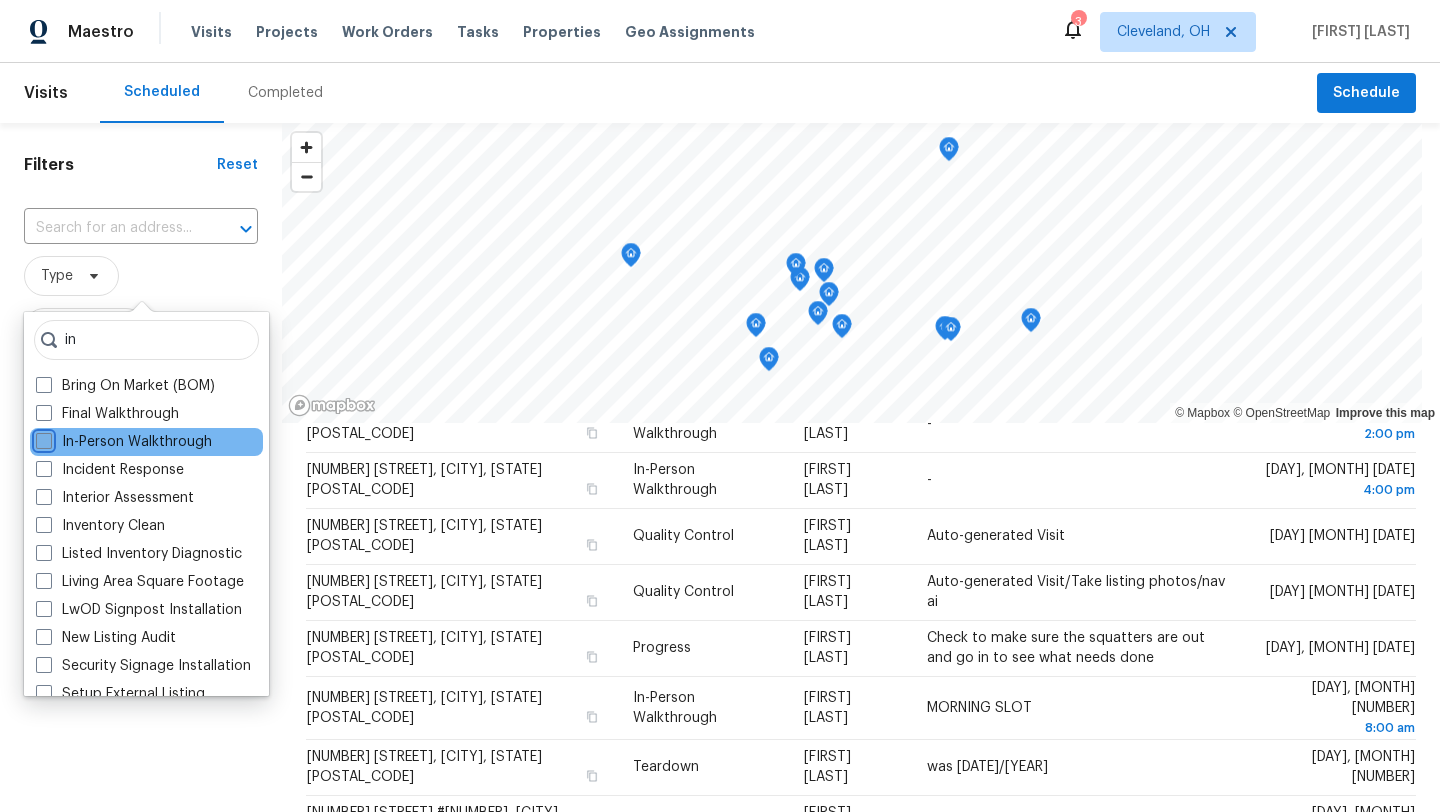 click on "In-Person Walkthrough" at bounding box center [42, 438] 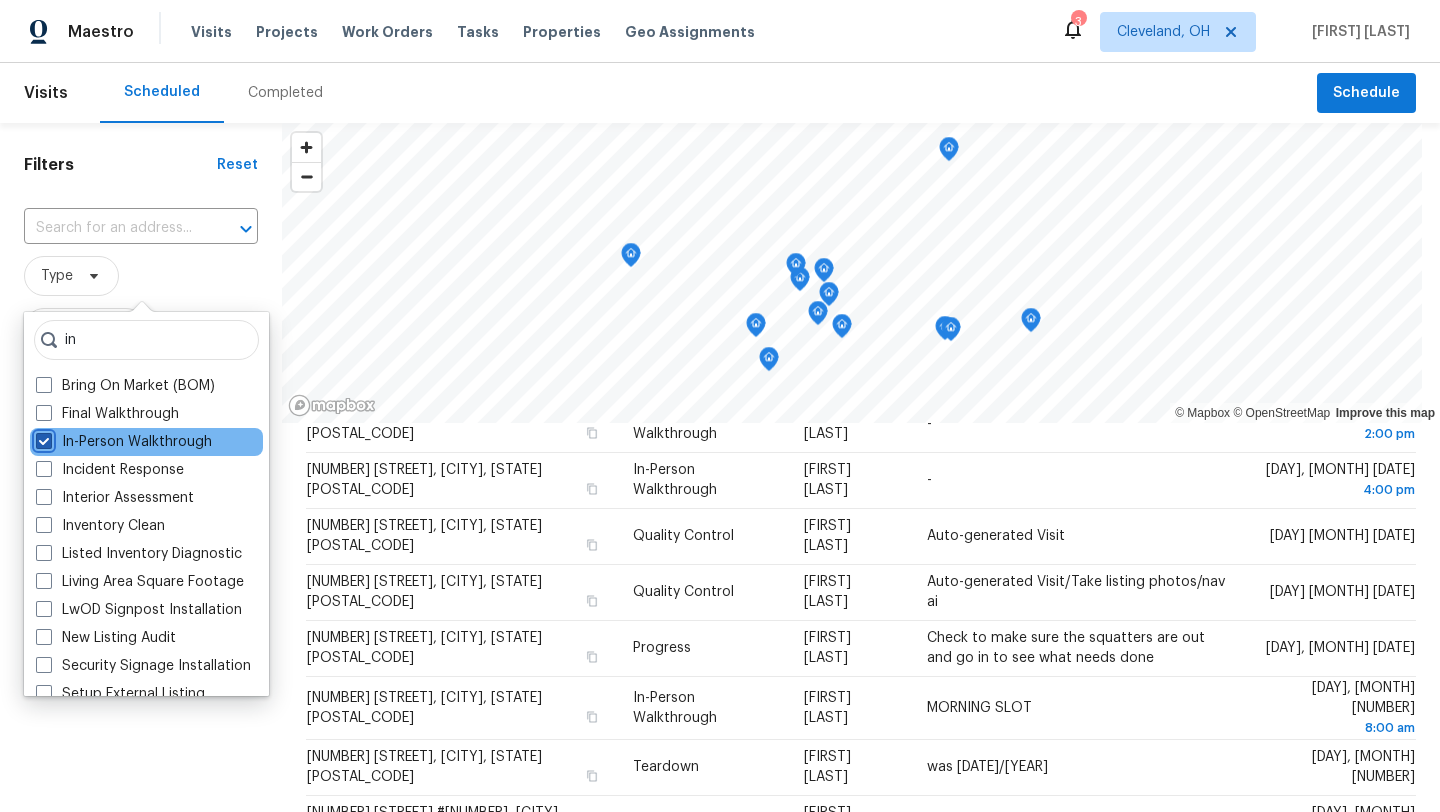 checkbox on "true" 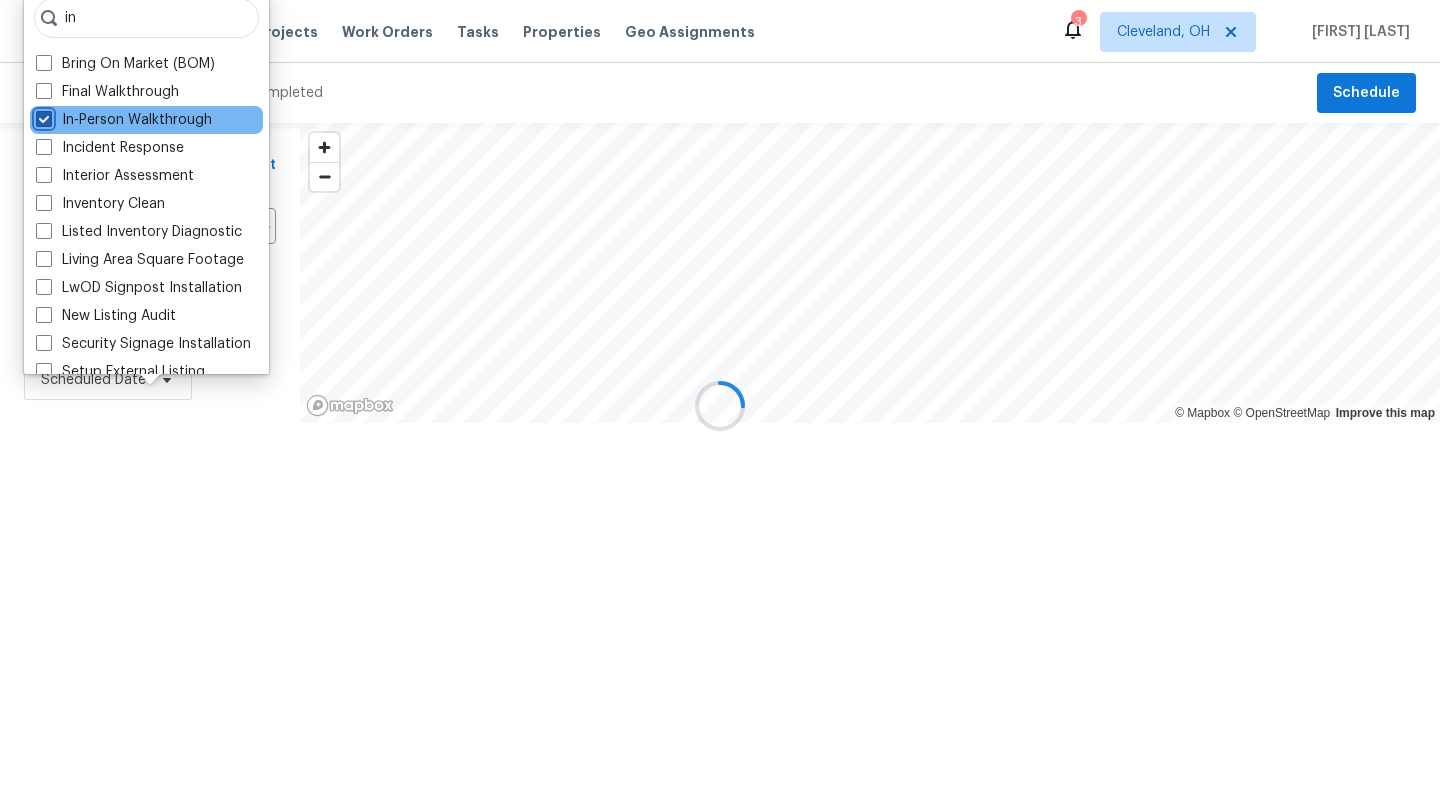 scroll, scrollTop: 603, scrollLeft: 0, axis: vertical 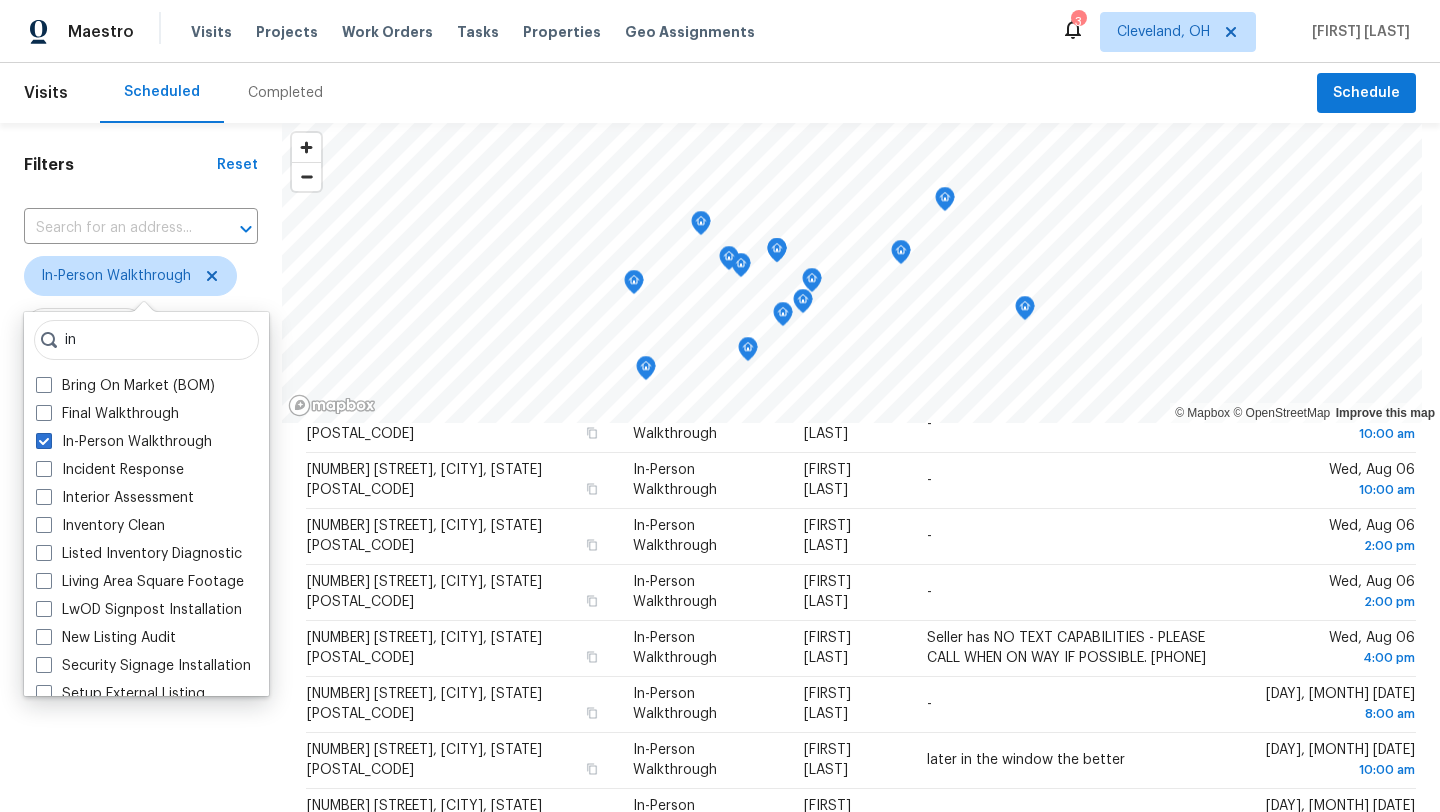 click on "Filters Reset ​ In-Person Walkthrough Assignee Scheduled Date" at bounding box center [141, 598] 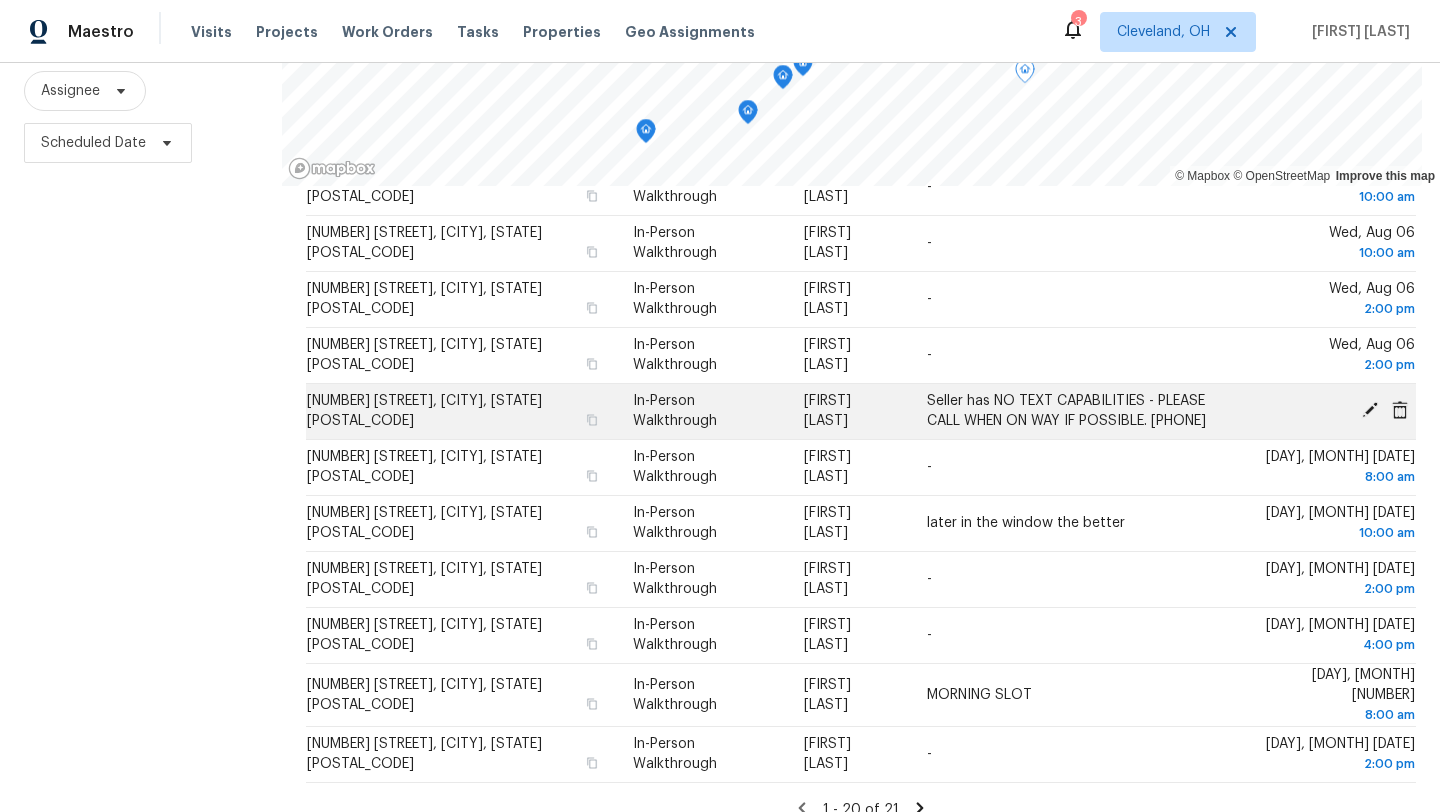 scroll, scrollTop: 260, scrollLeft: 0, axis: vertical 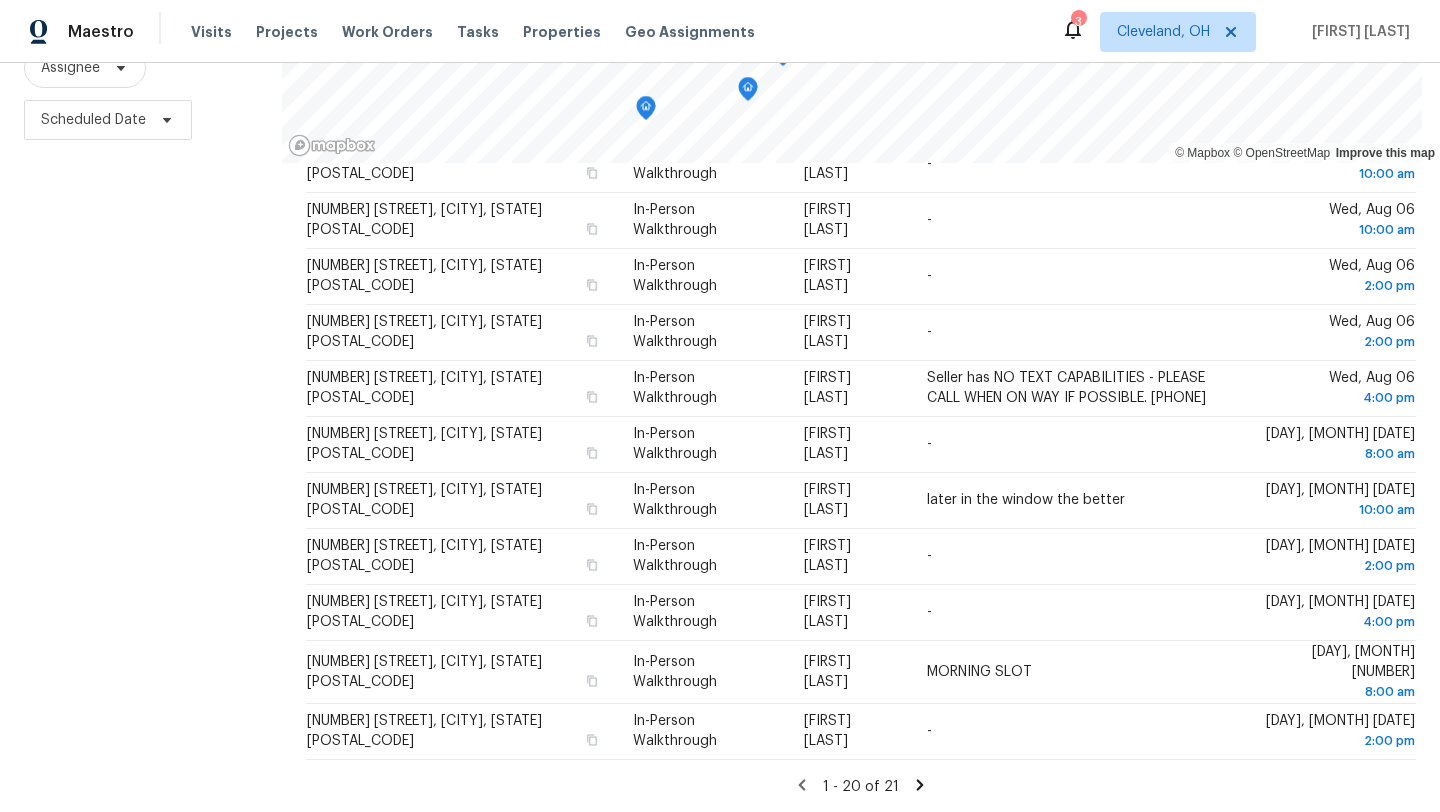 click 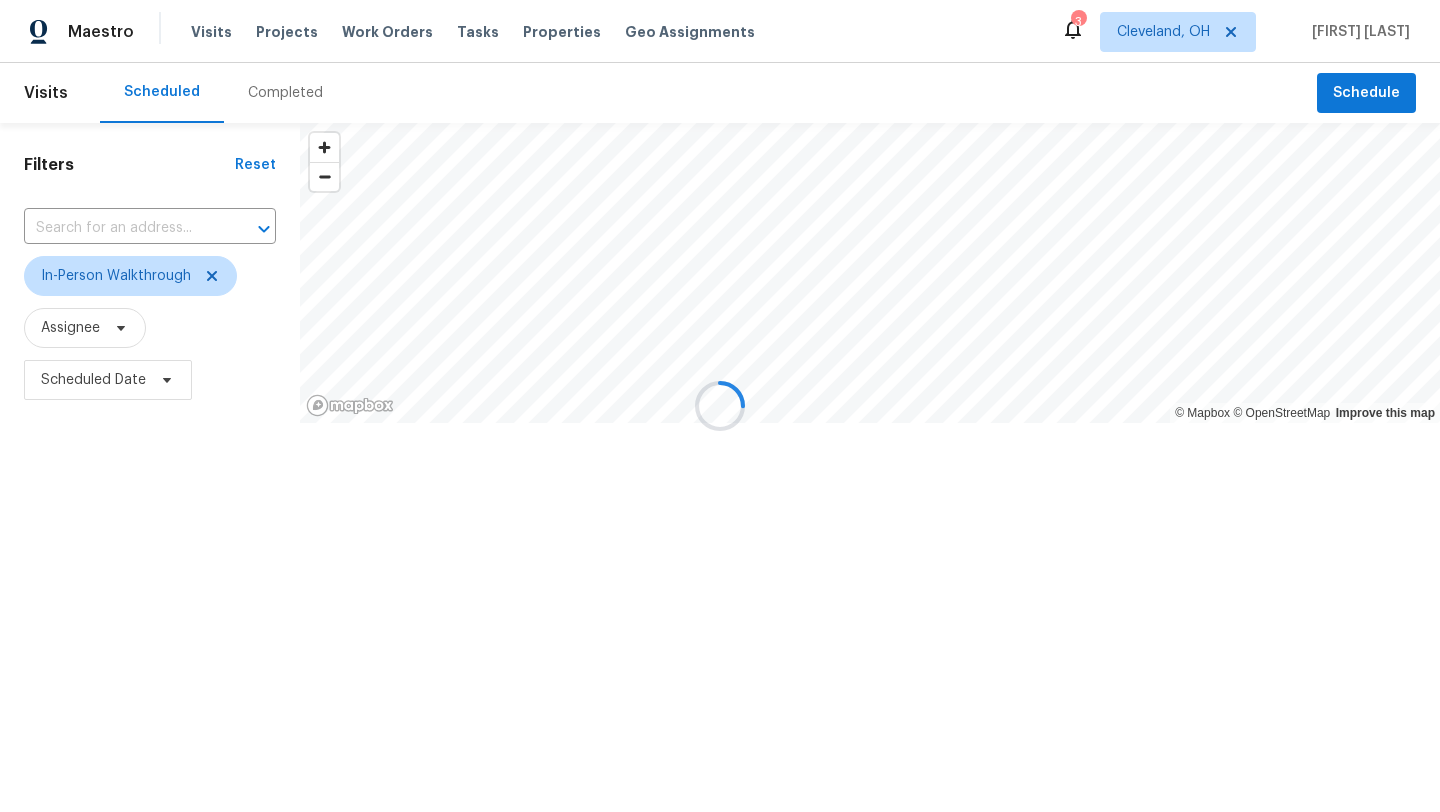 scroll, scrollTop: 0, scrollLeft: 0, axis: both 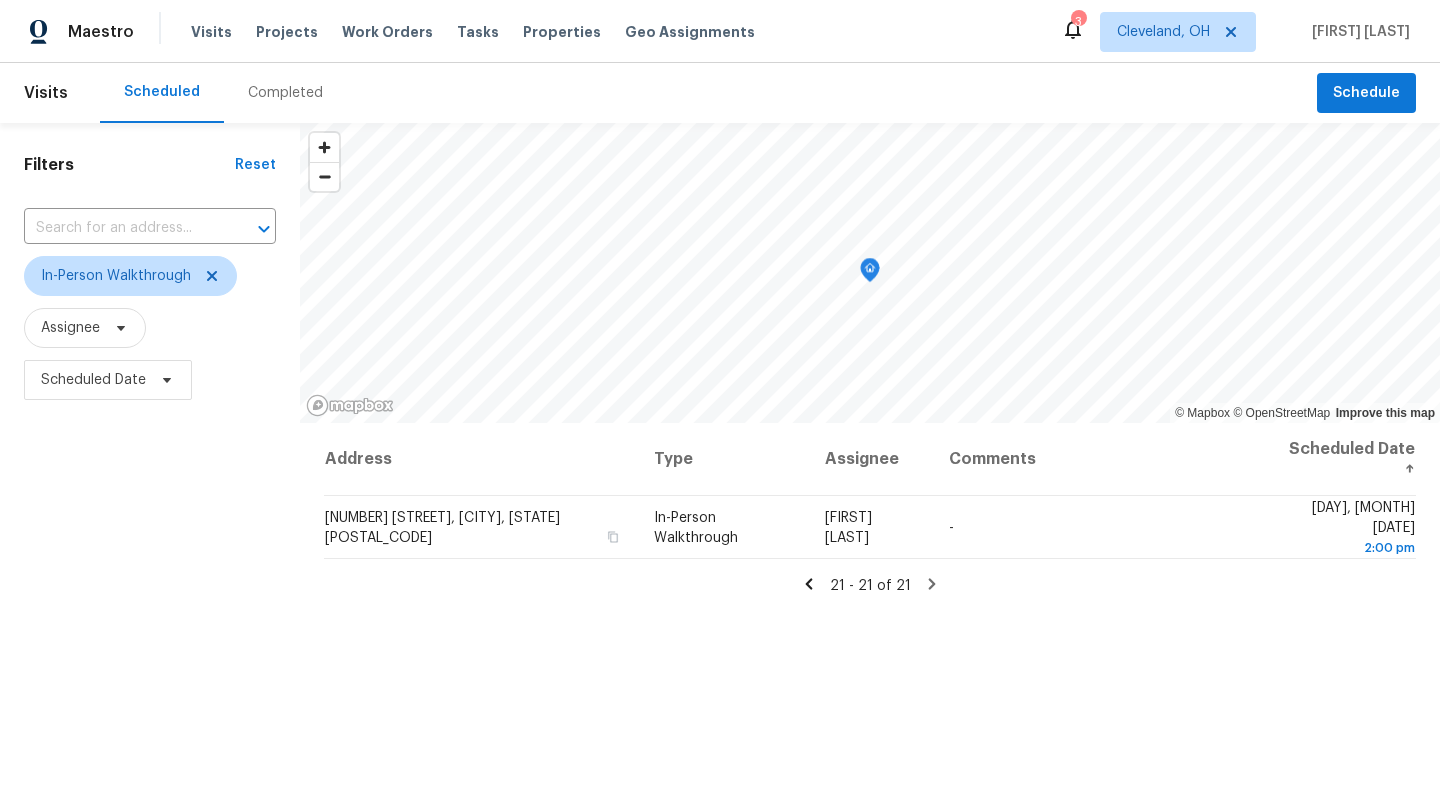 click 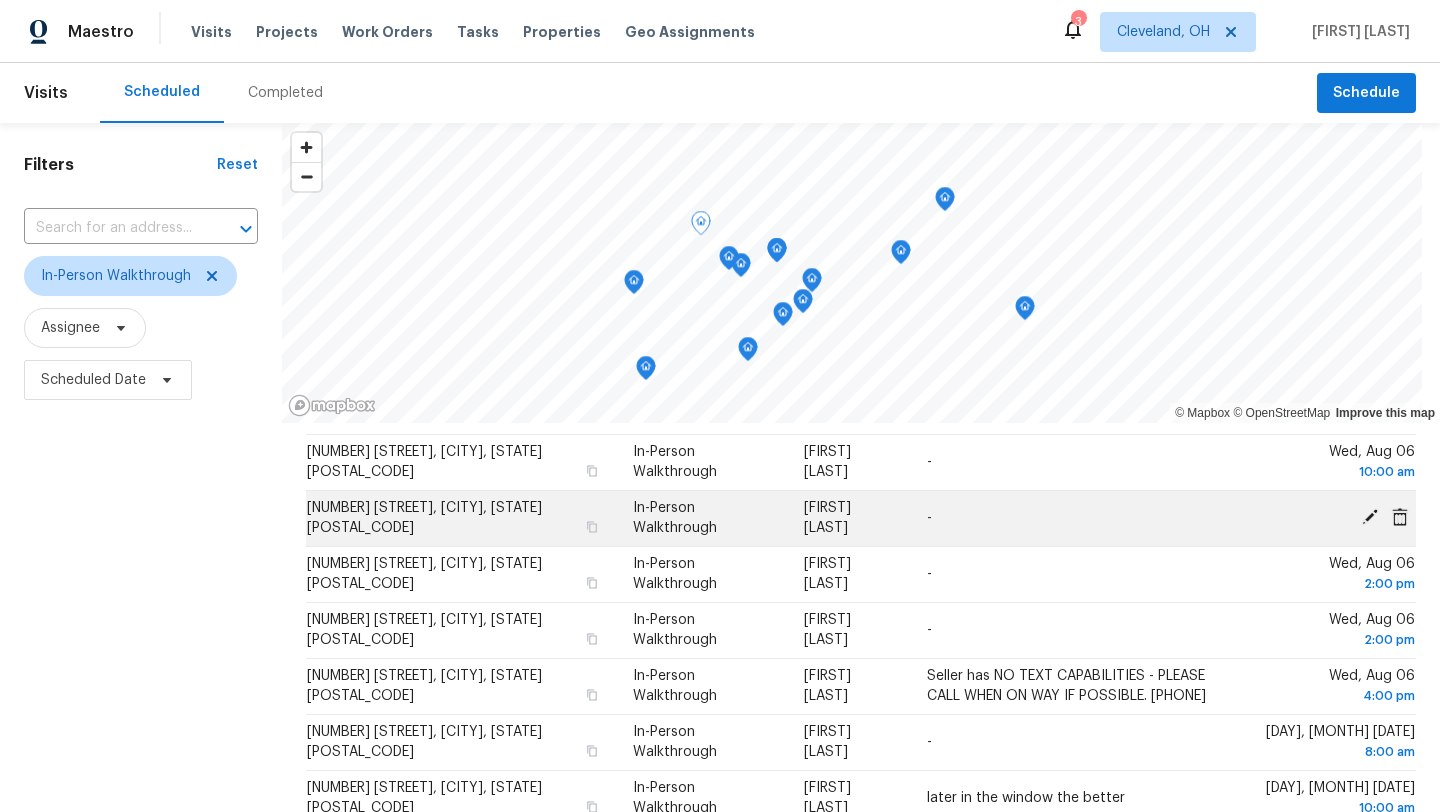 scroll, scrollTop: 525, scrollLeft: 0, axis: vertical 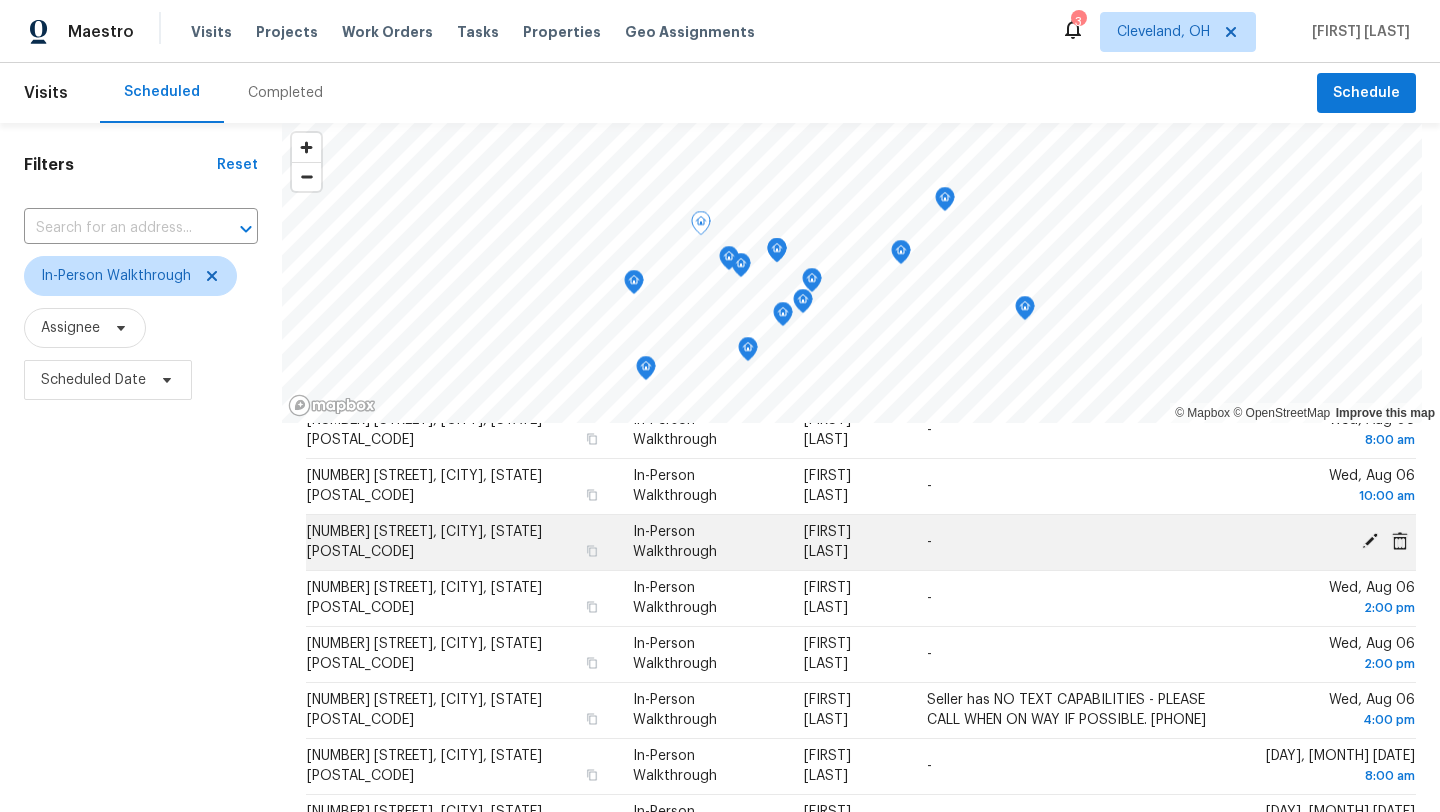 click 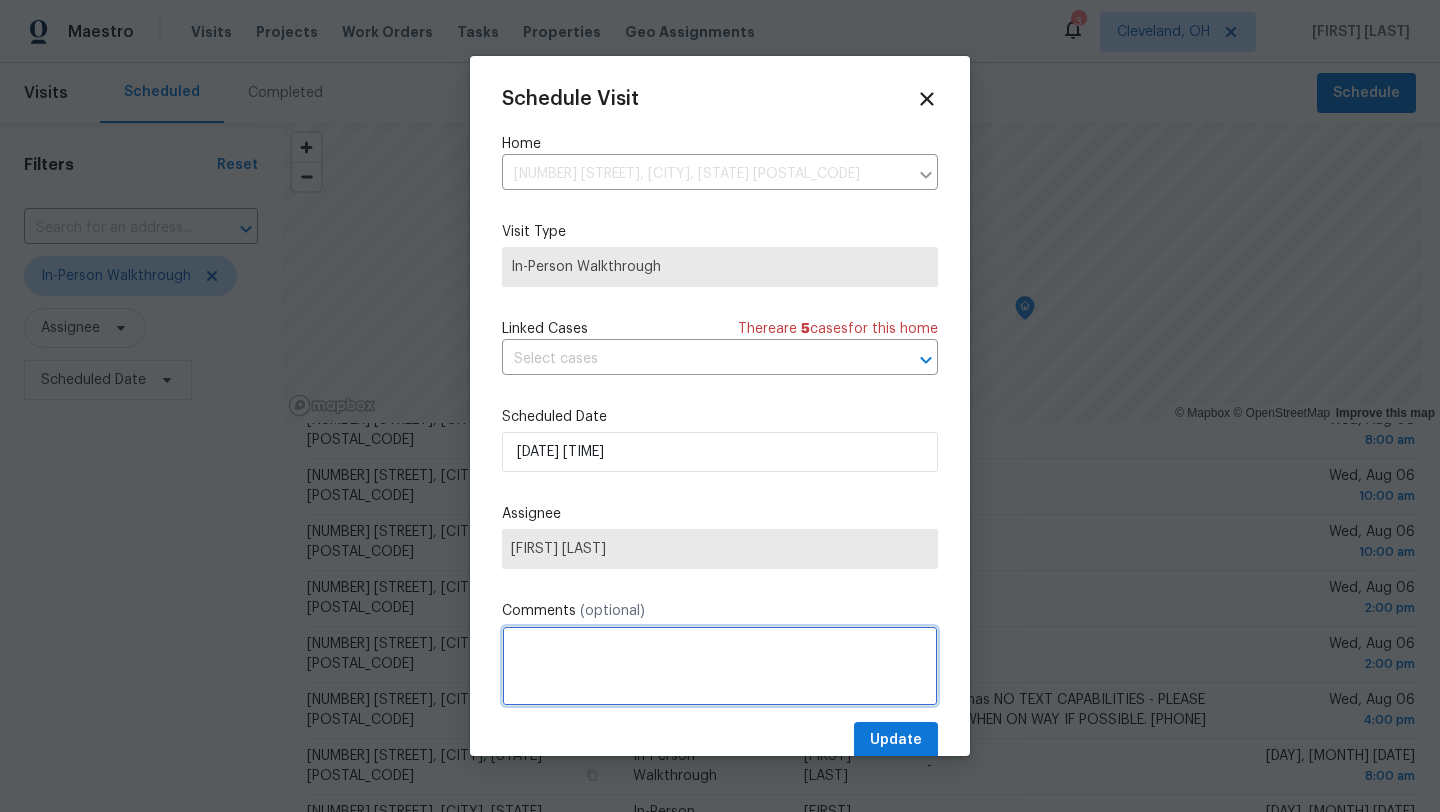 click at bounding box center (720, 666) 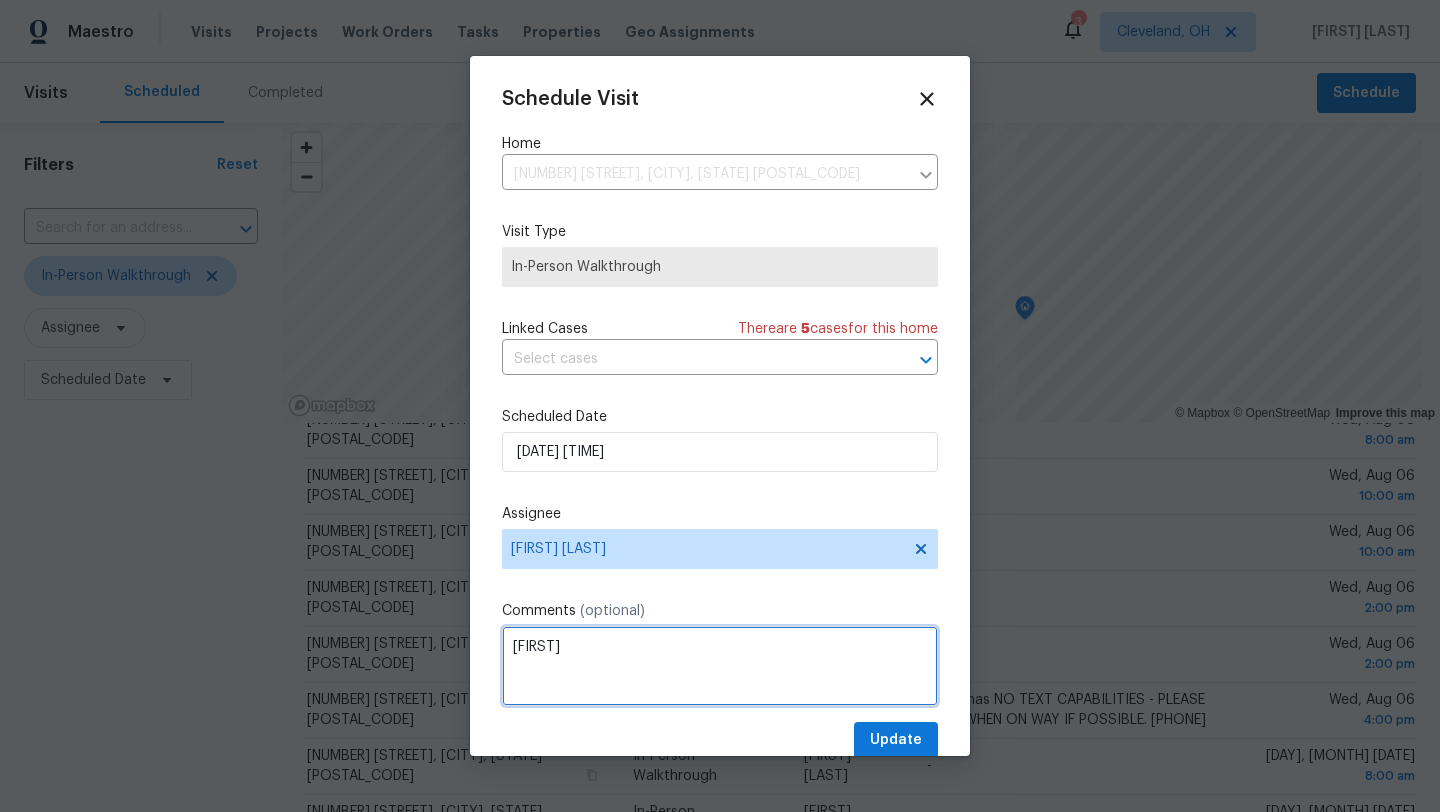 type on "Becky" 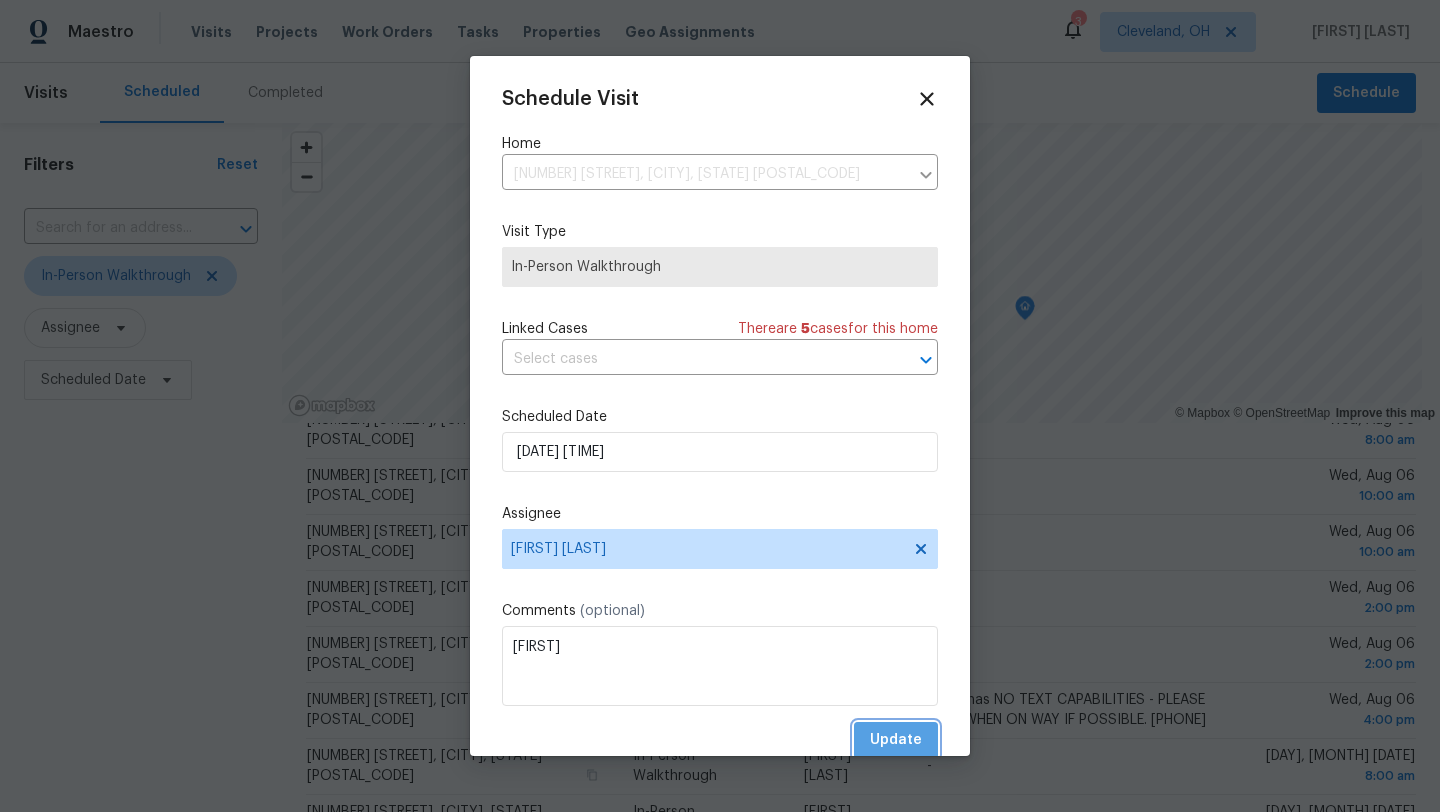 click on "Update" at bounding box center [896, 740] 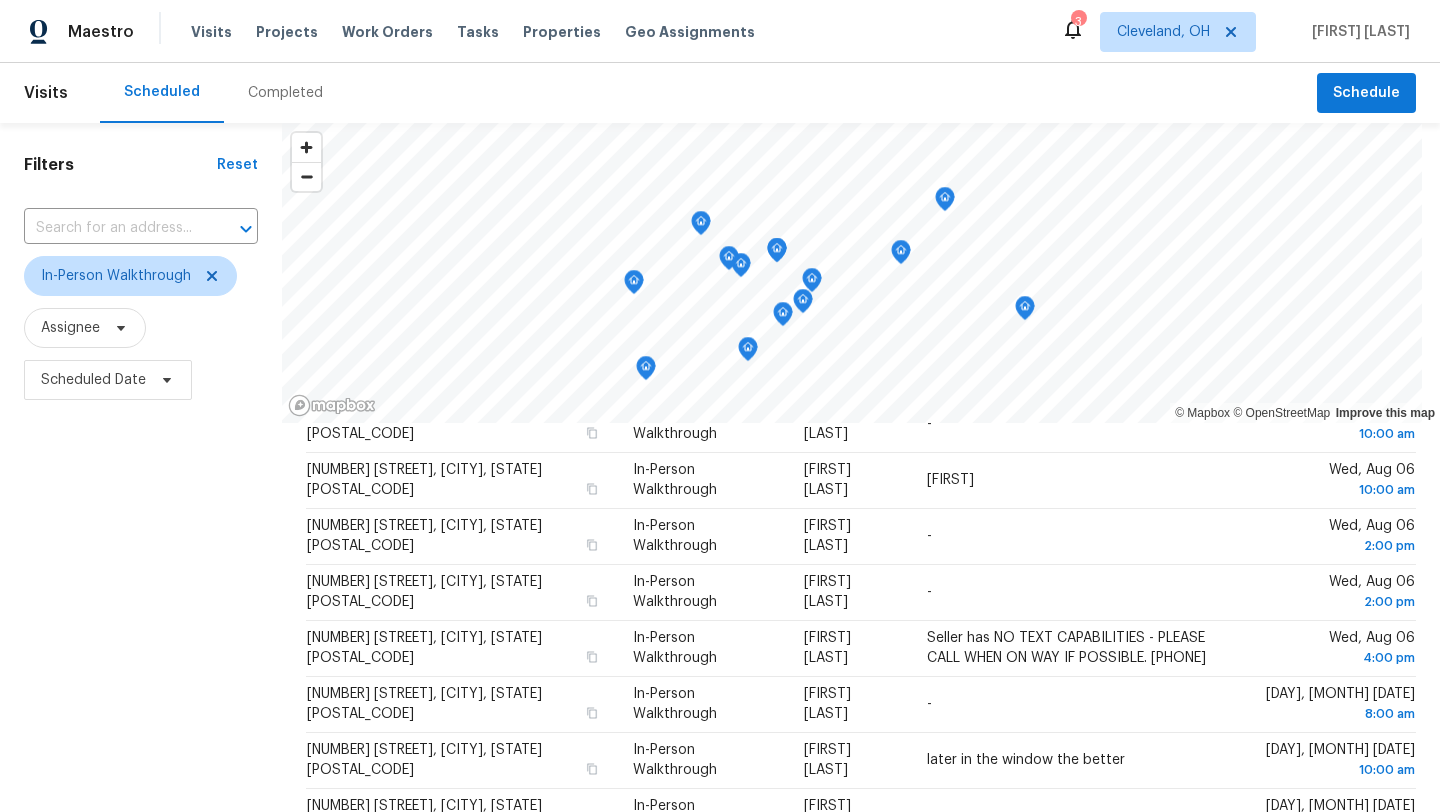 scroll, scrollTop: 603, scrollLeft: 0, axis: vertical 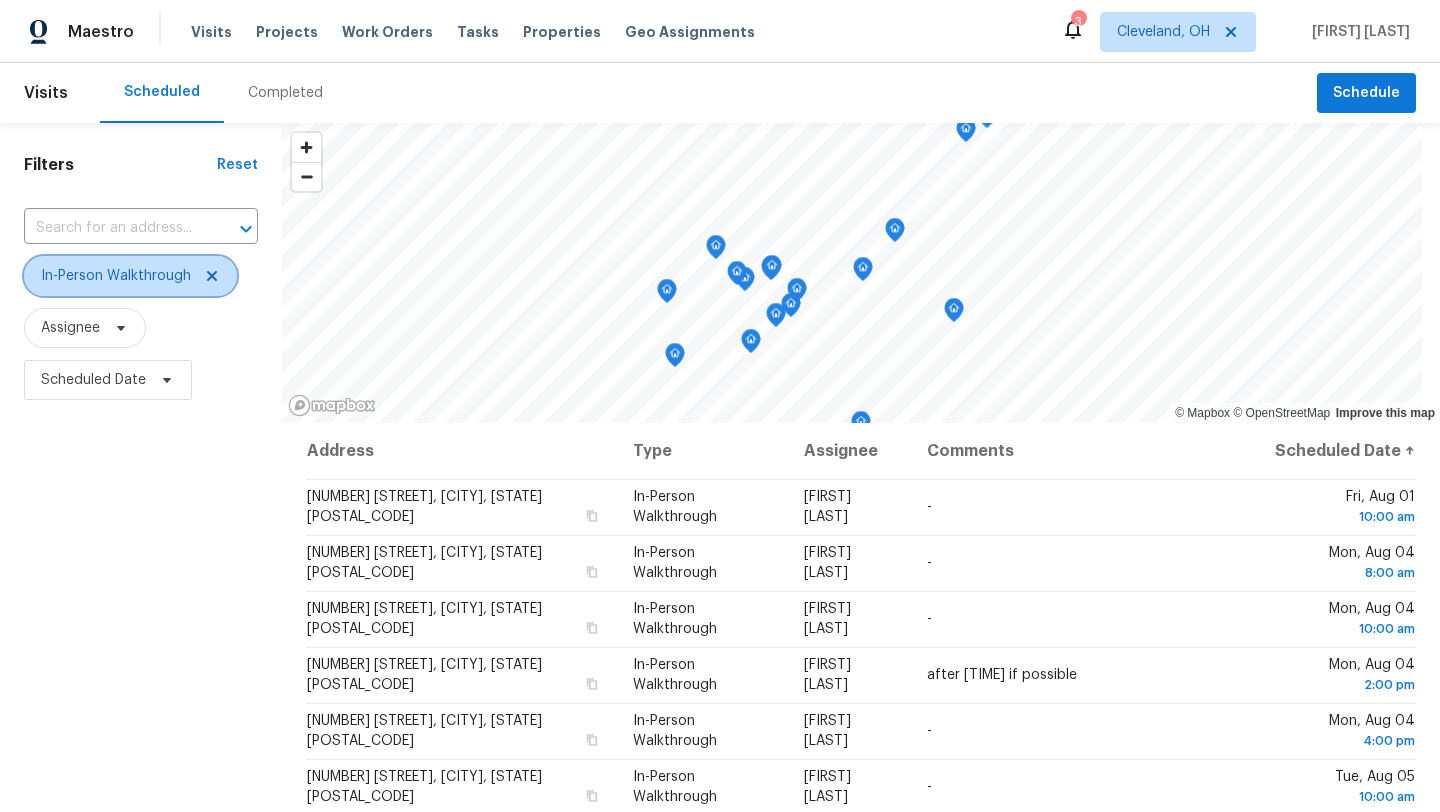 click 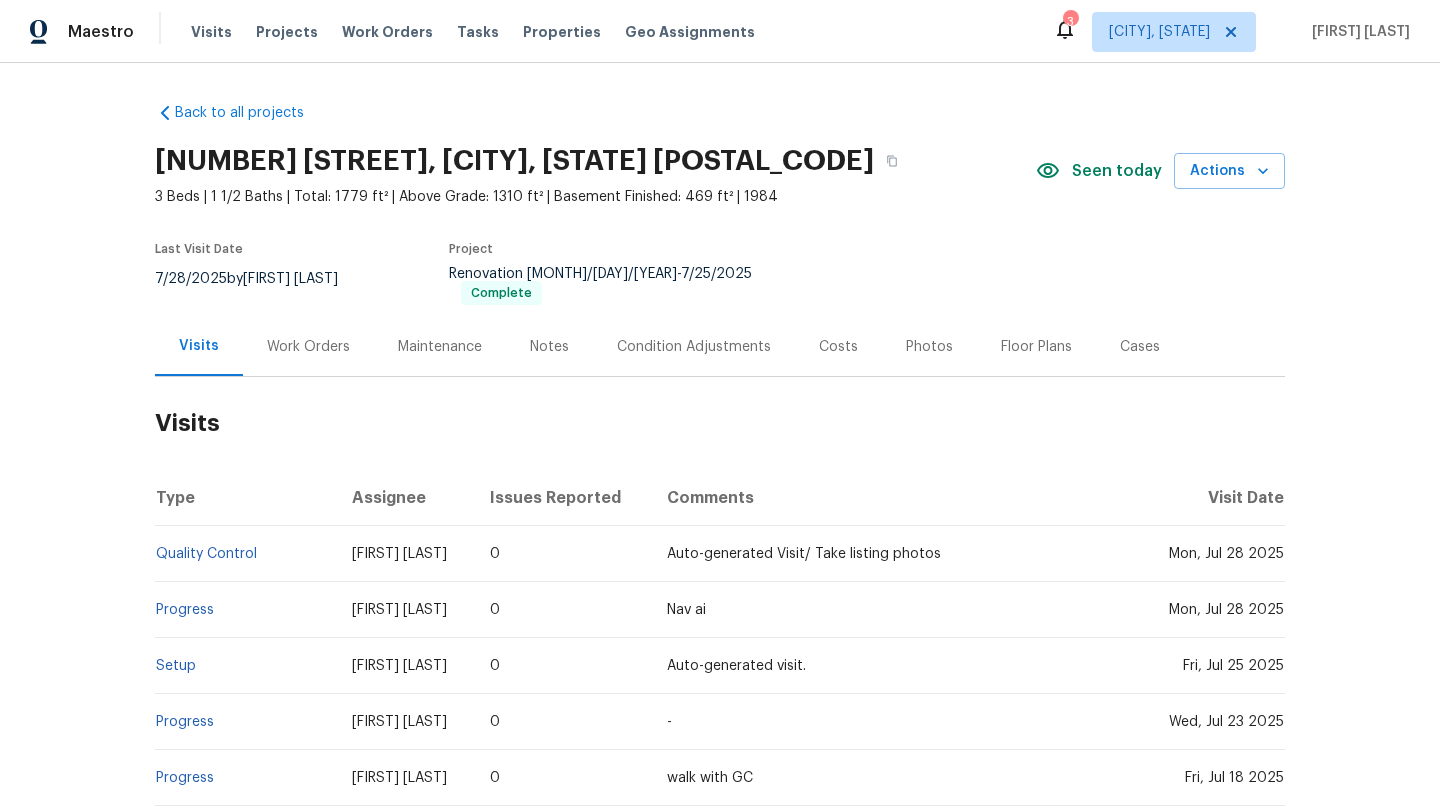 scroll, scrollTop: 0, scrollLeft: 0, axis: both 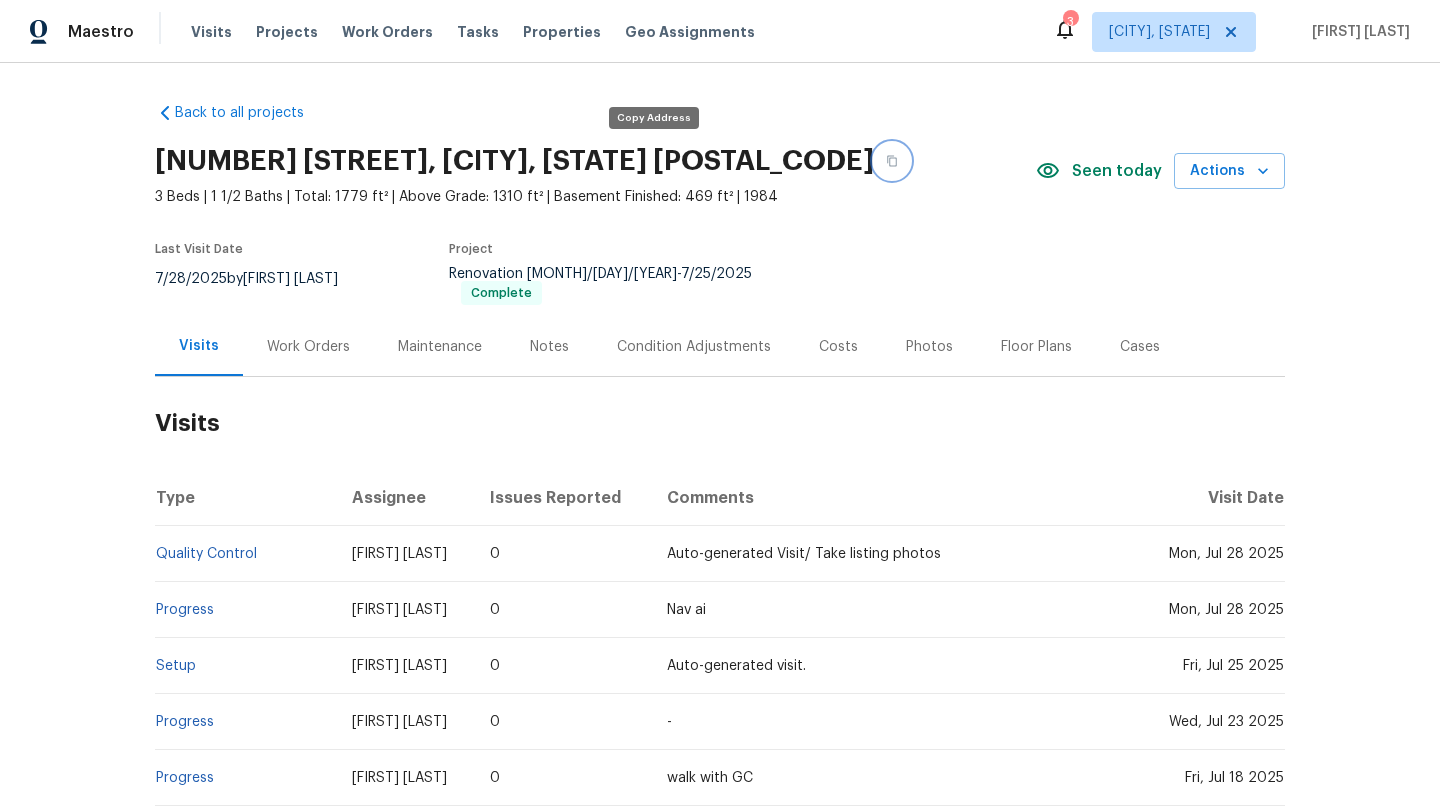 click 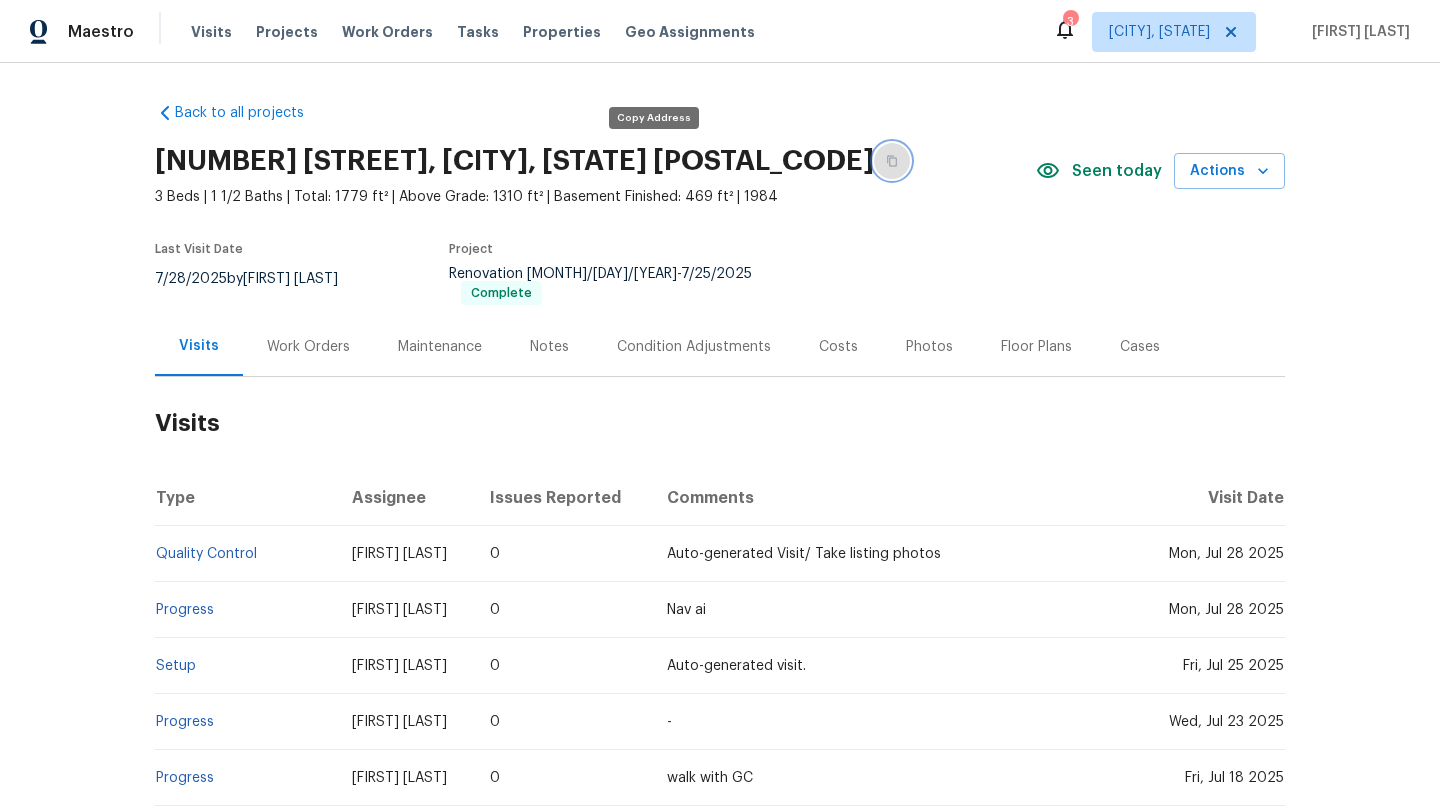click at bounding box center (892, 161) 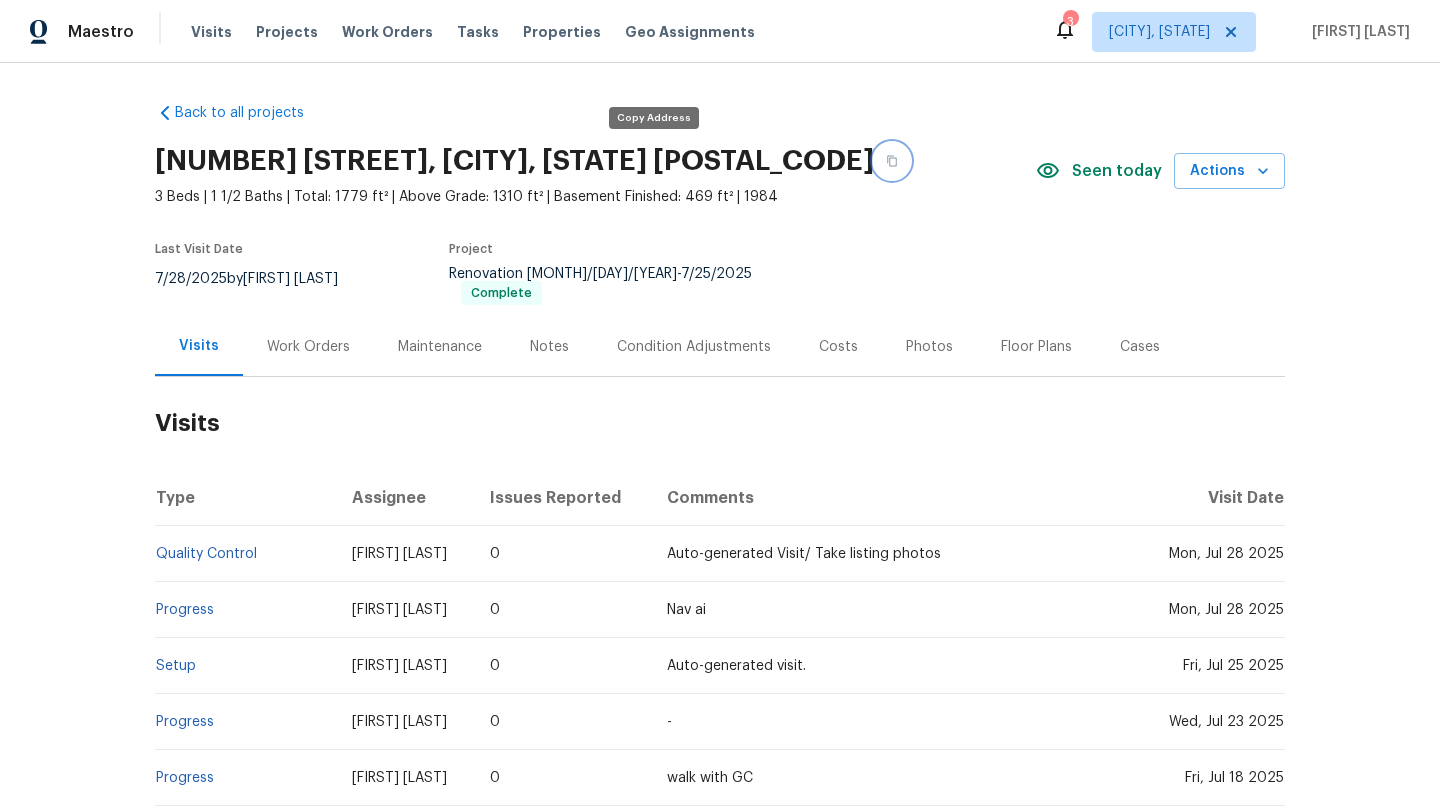 click 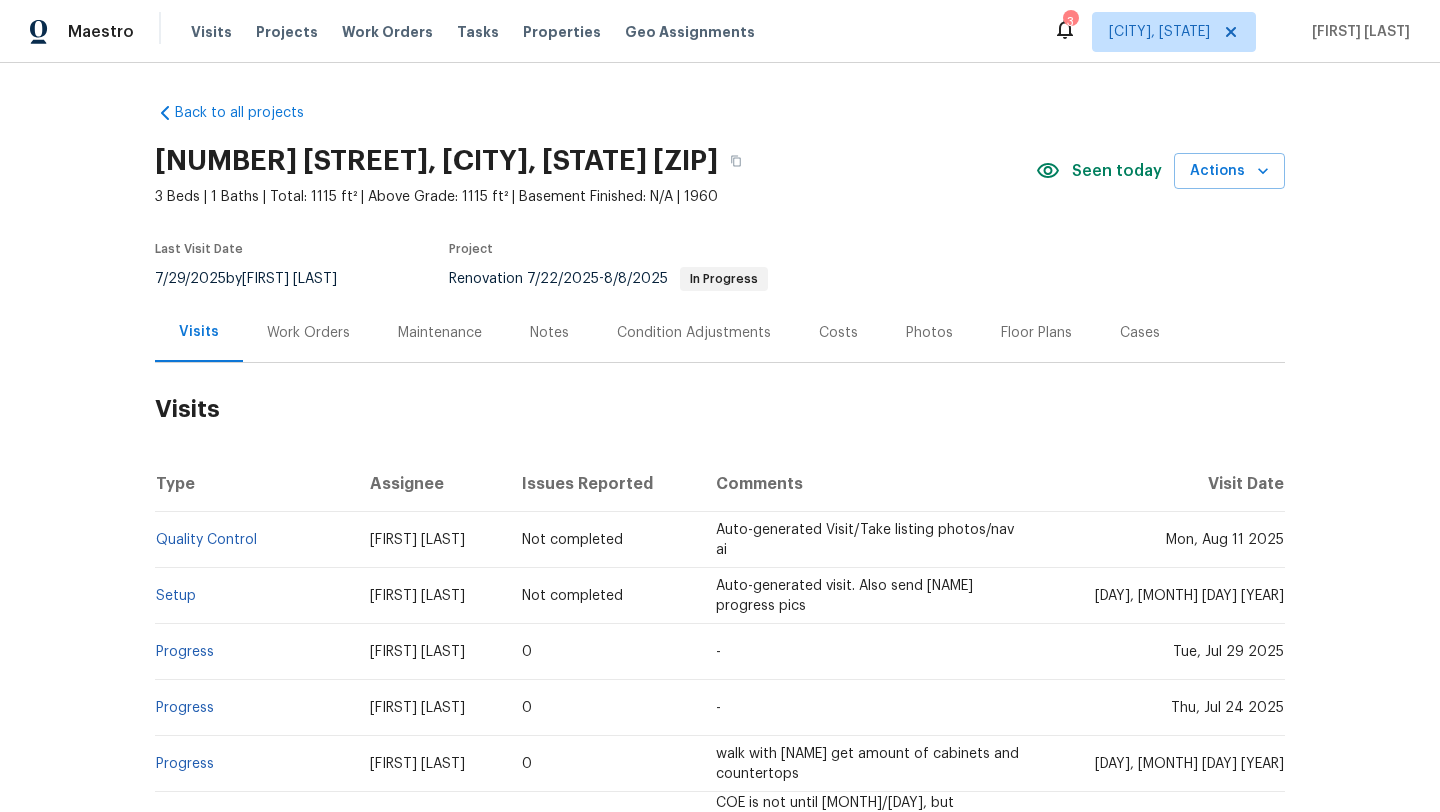 scroll, scrollTop: 0, scrollLeft: 0, axis: both 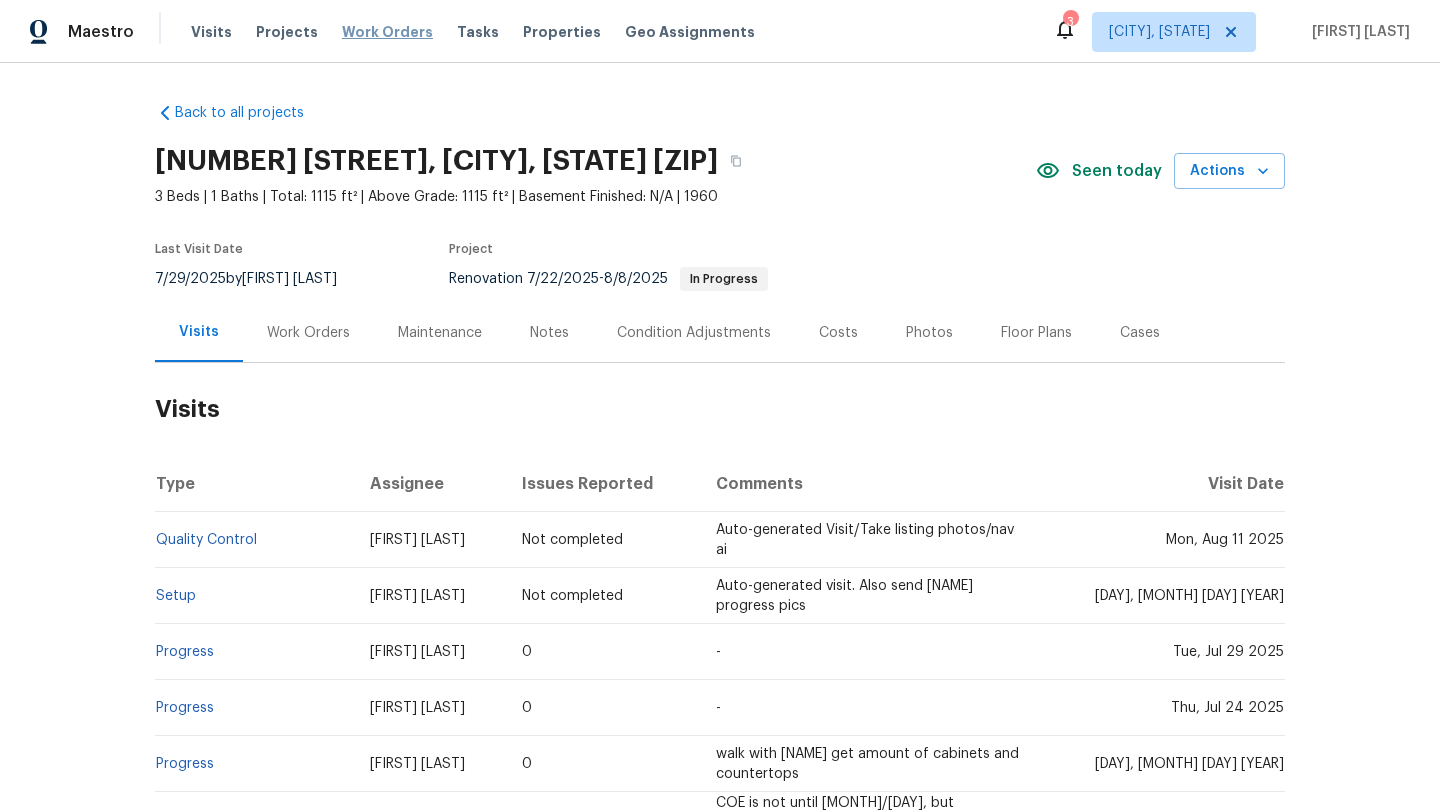 click on "Work Orders" at bounding box center [387, 32] 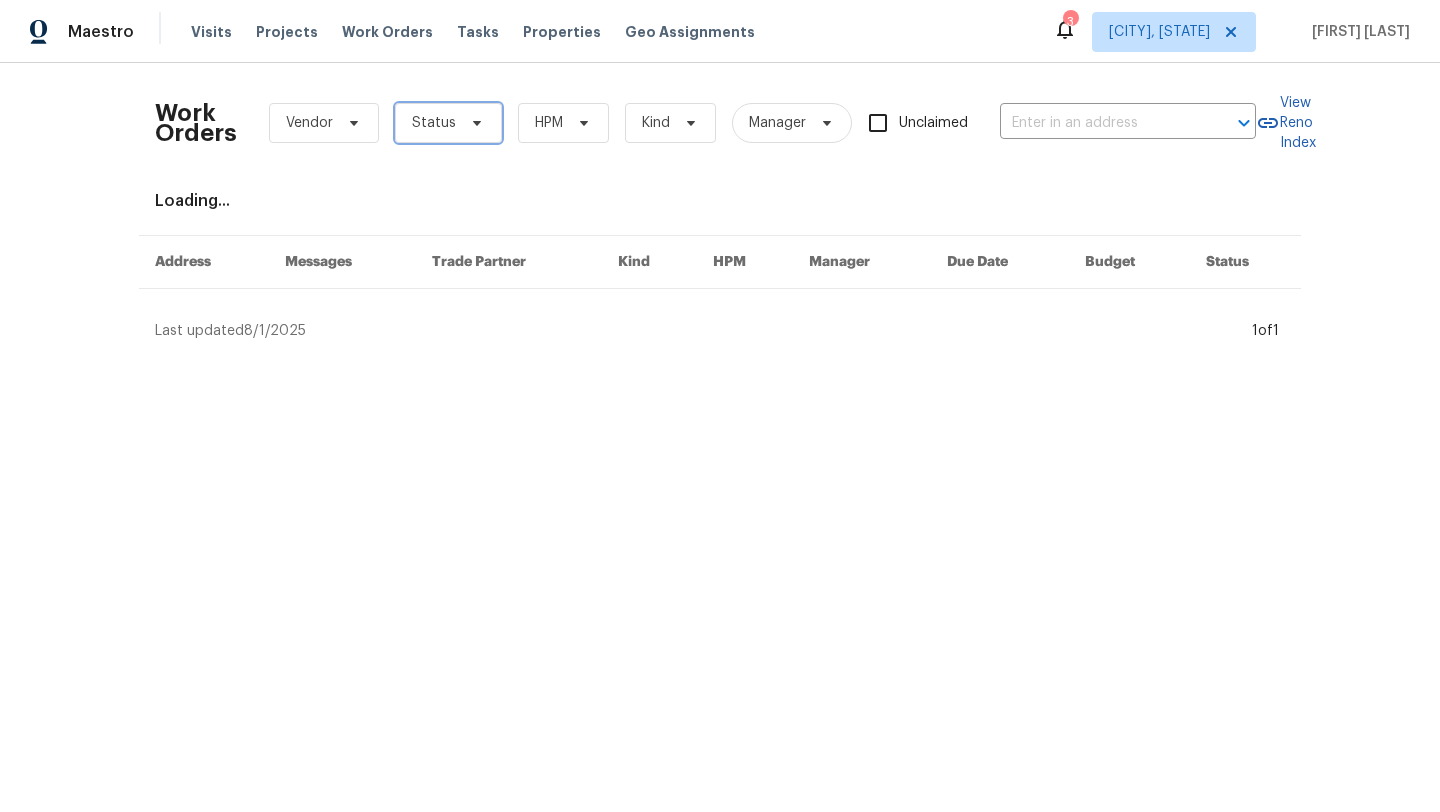 click on "Status" at bounding box center (434, 123) 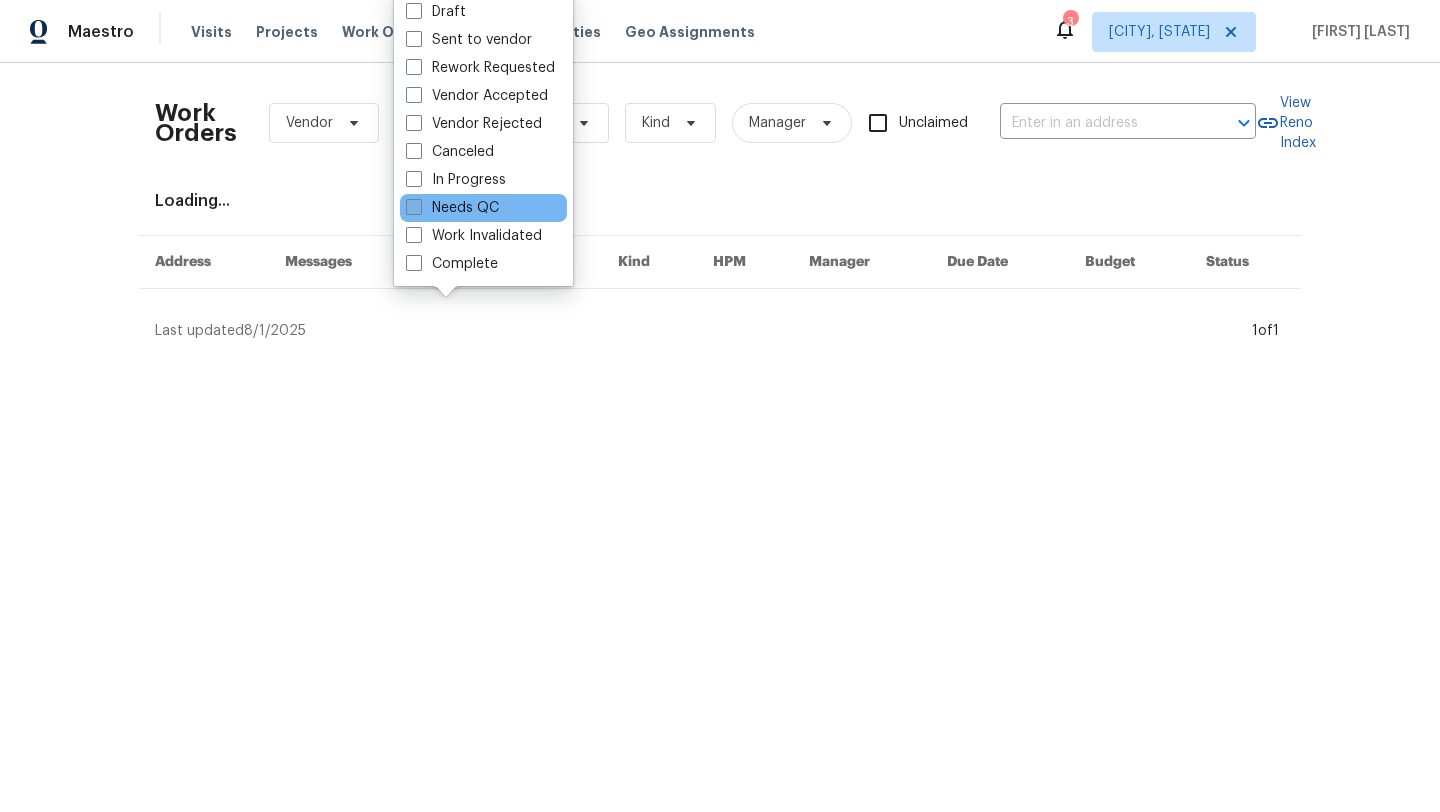 click on "Needs QC" at bounding box center (452, 208) 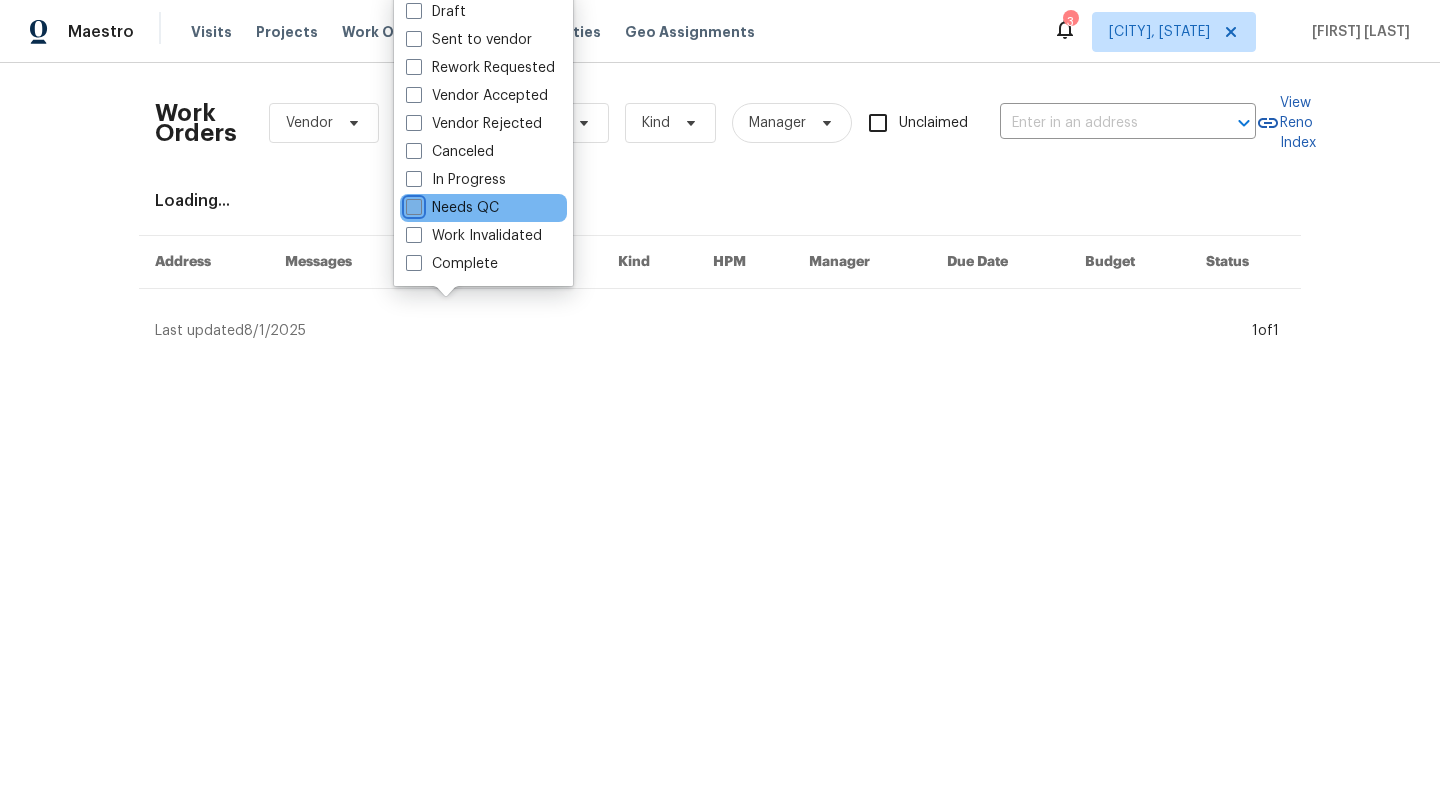 click on "Needs QC" at bounding box center (412, 204) 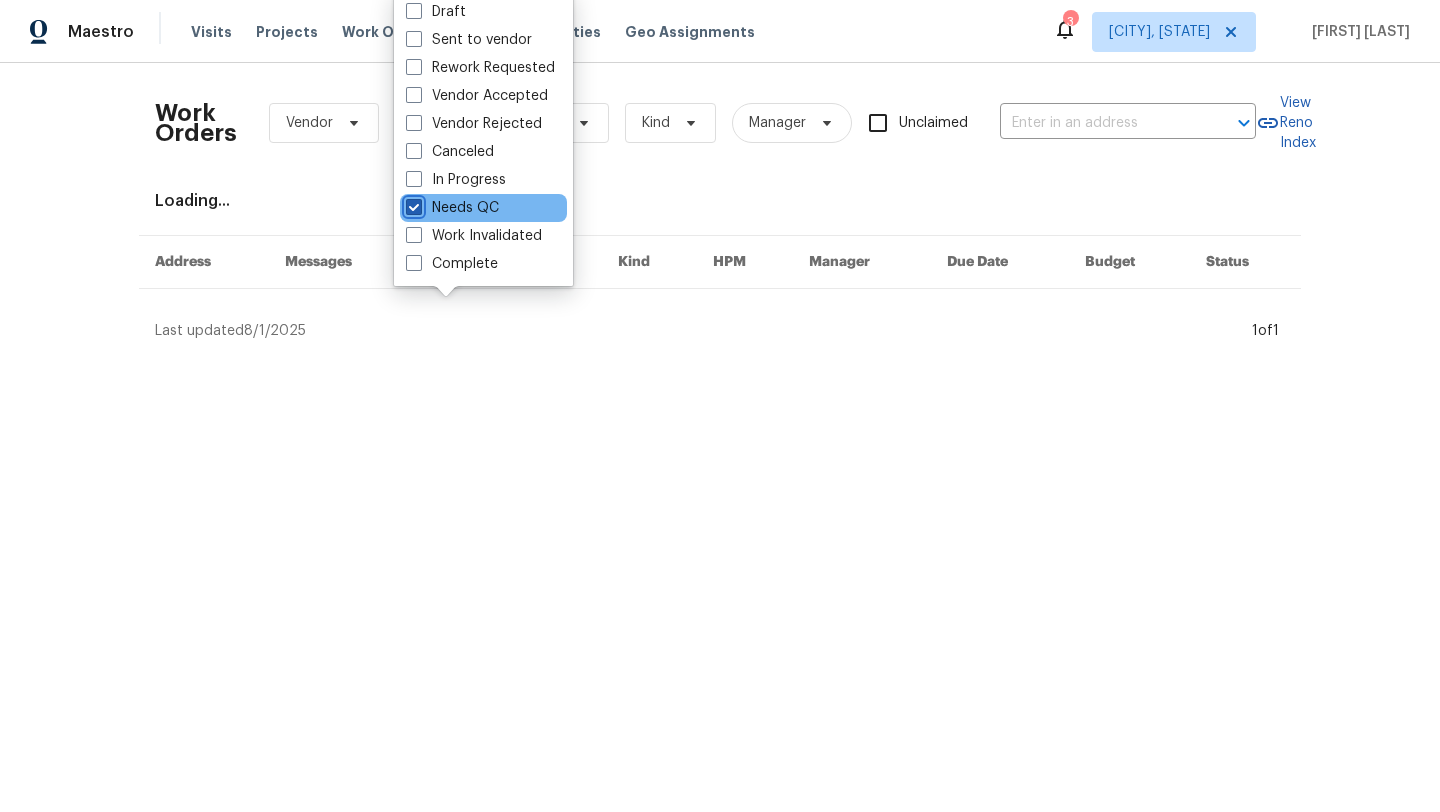 checkbox on "true" 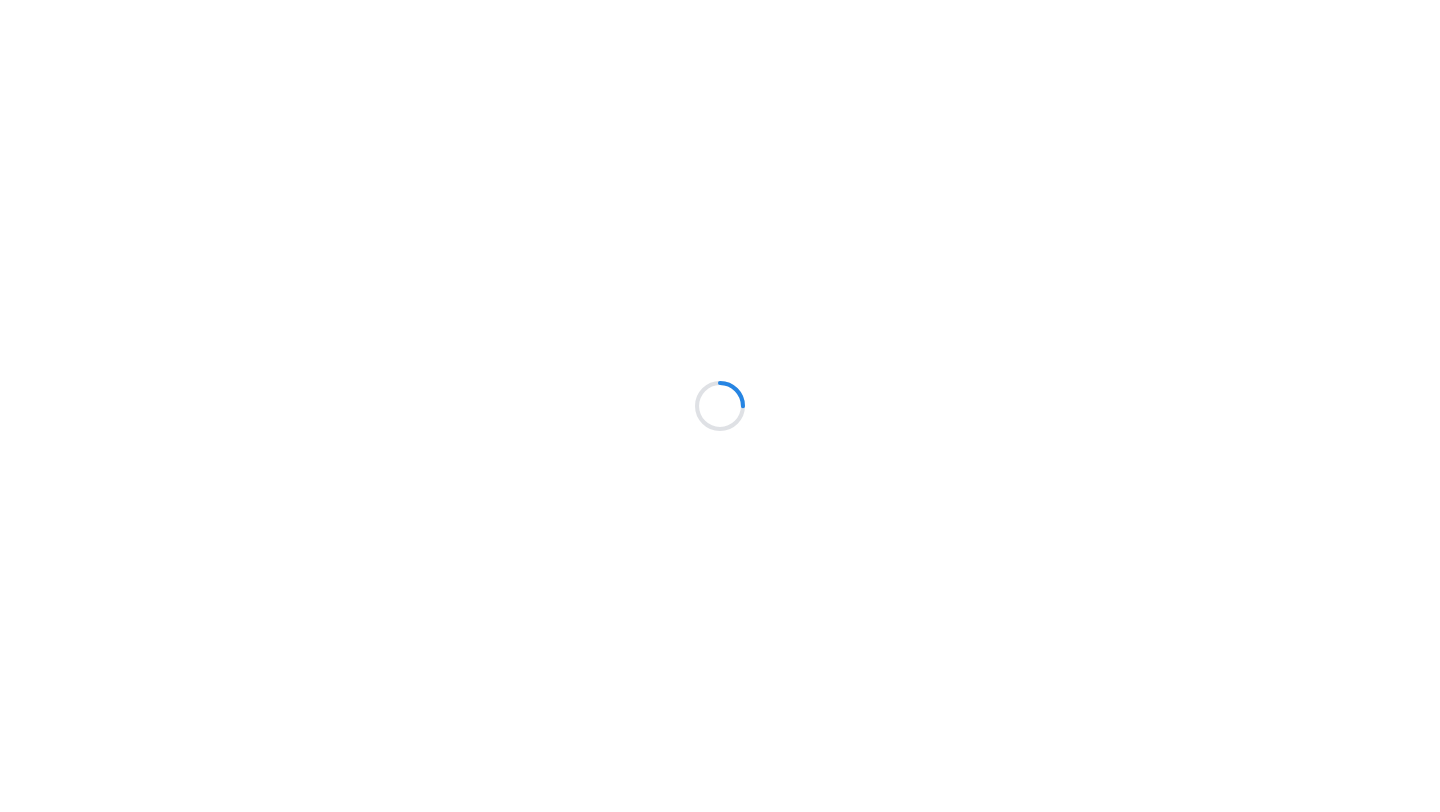 scroll, scrollTop: 0, scrollLeft: 0, axis: both 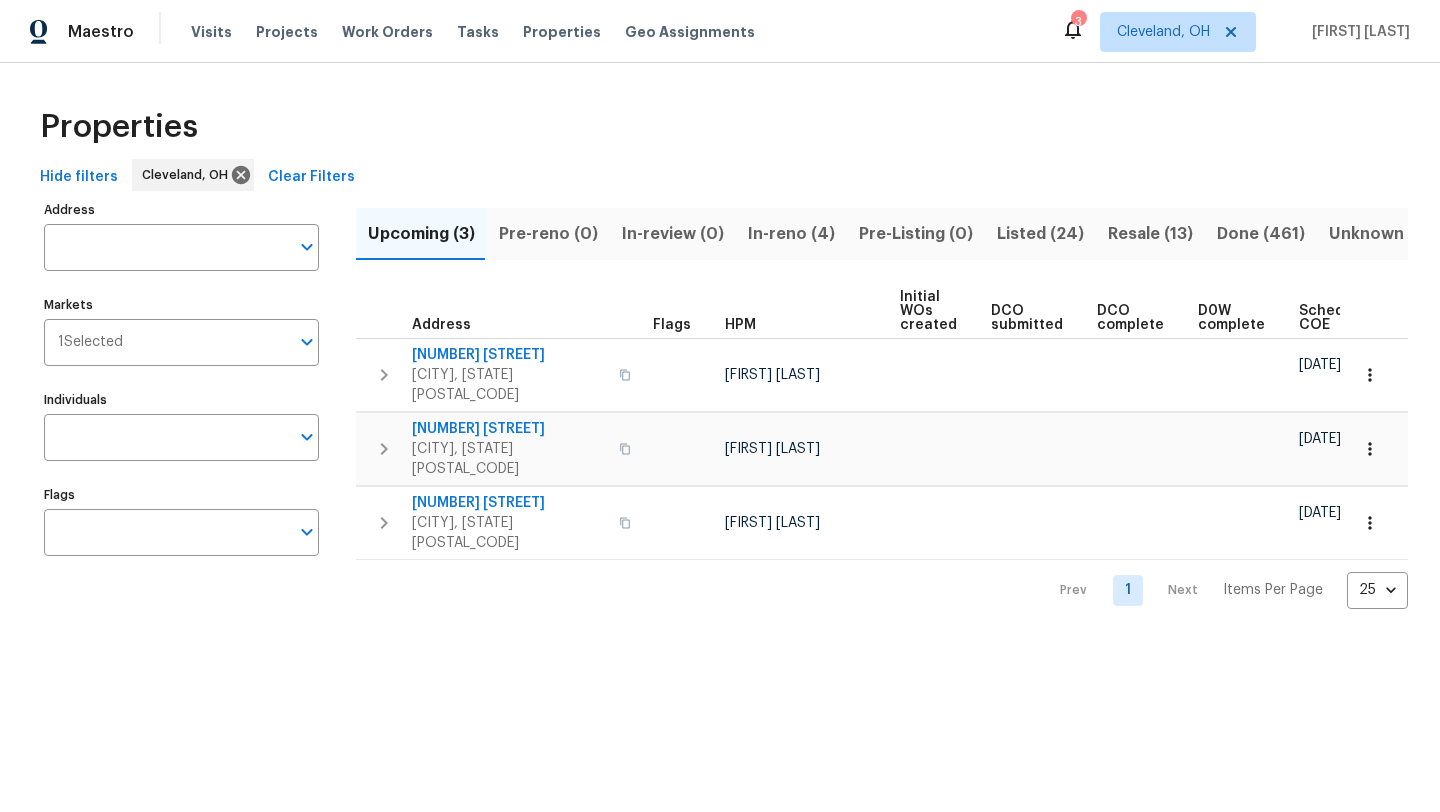 click on "Scheduled COE" at bounding box center [1337, 318] 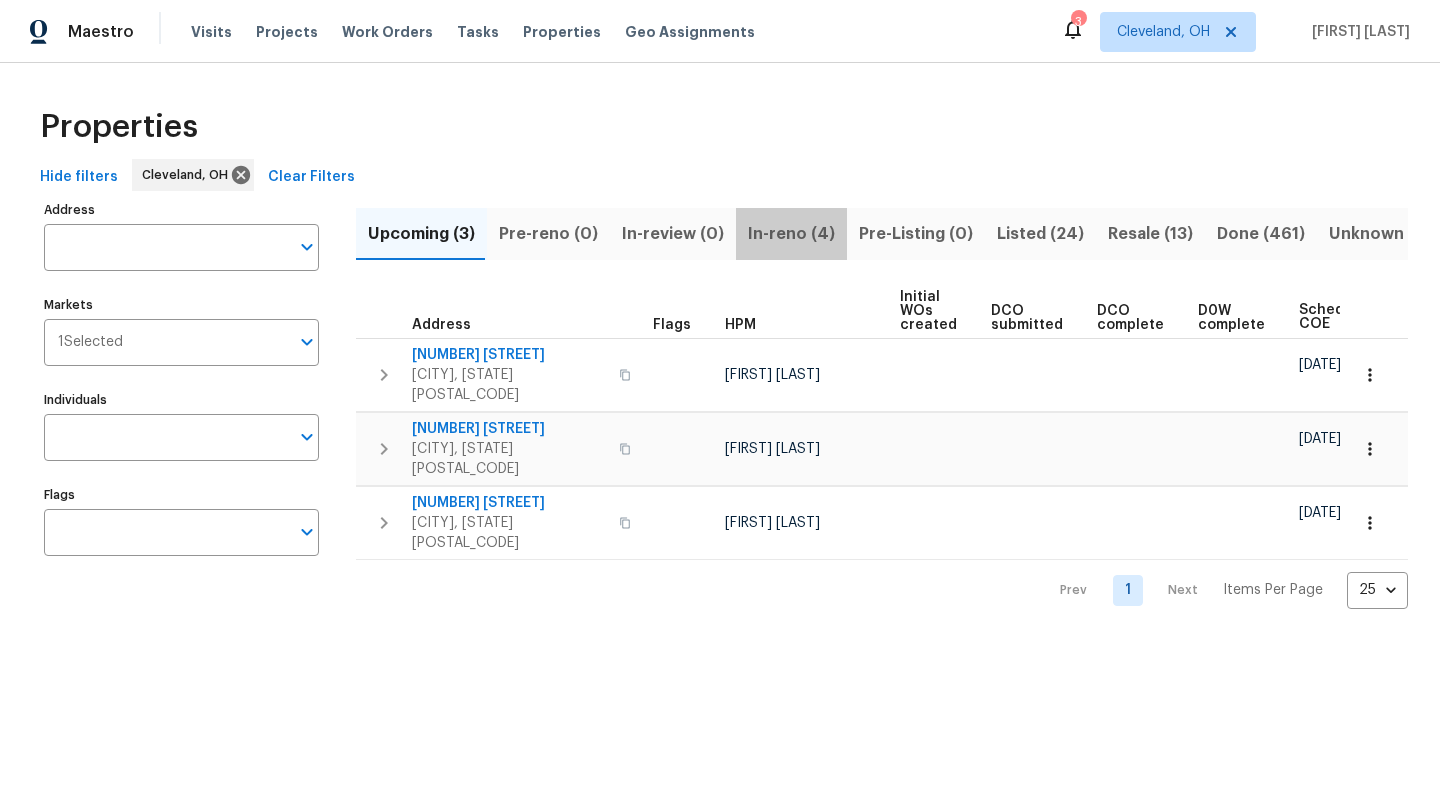click on "In-reno (4)" at bounding box center (791, 234) 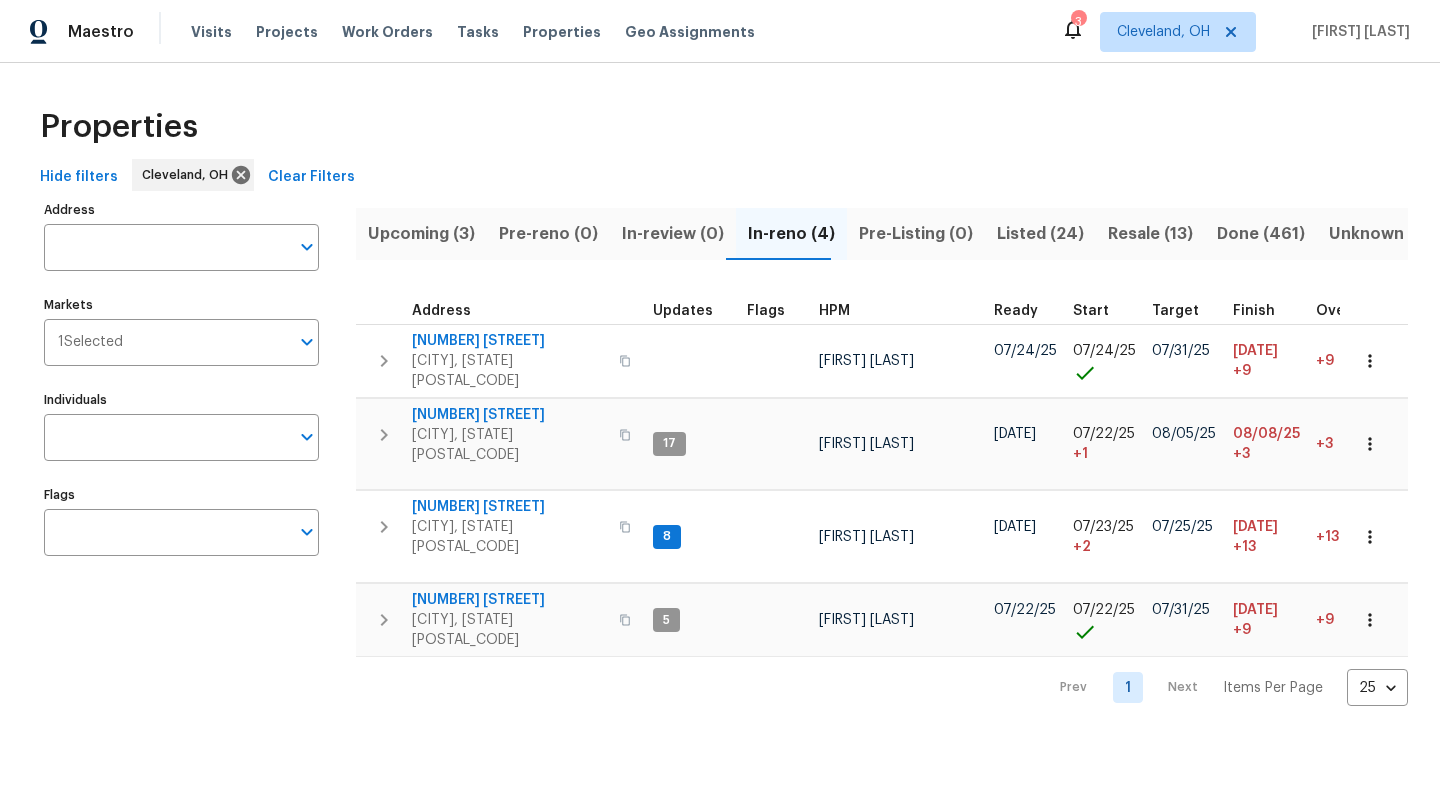 click on "Upcoming (3)" at bounding box center [421, 234] 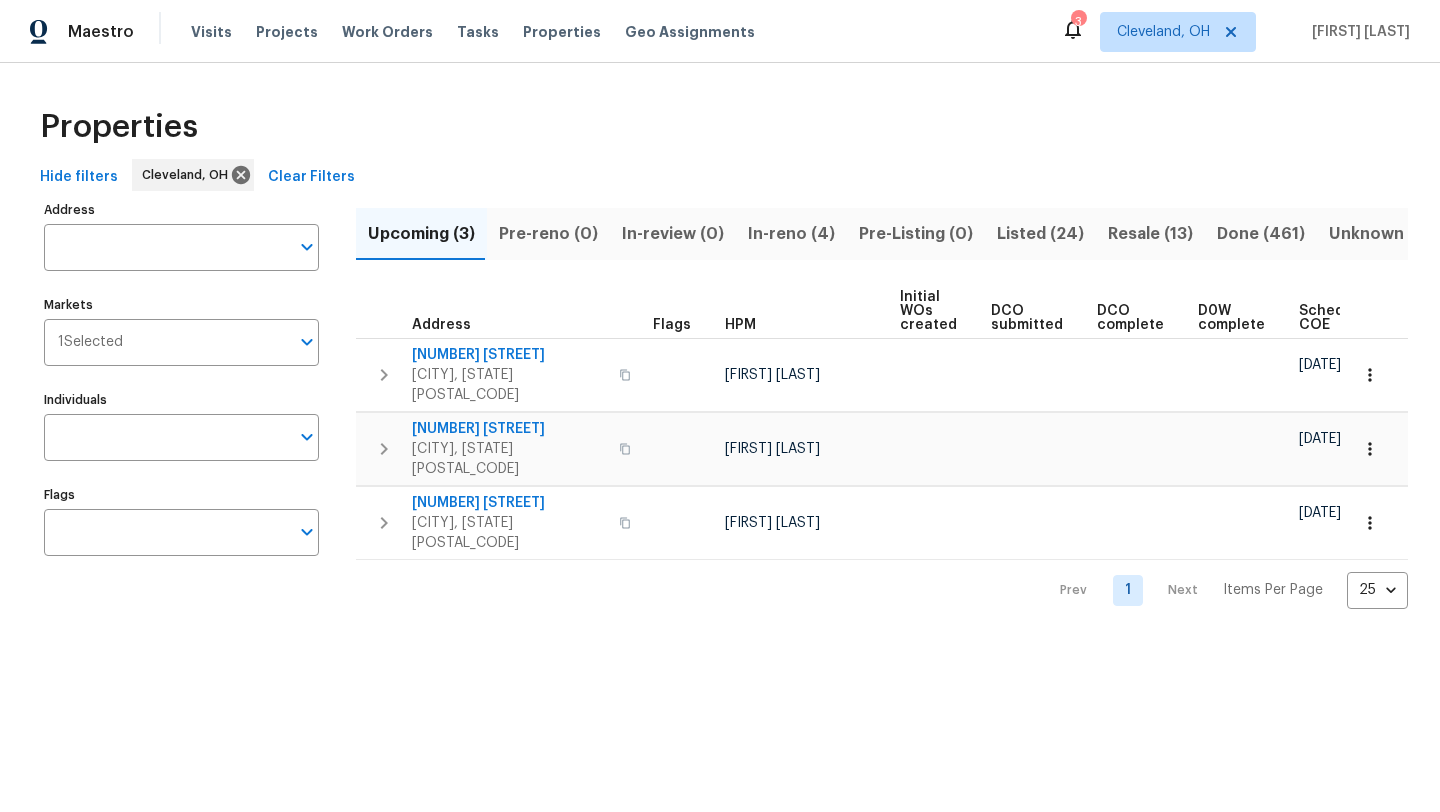 click on "Scheduled COE" at bounding box center (1337, 318) 